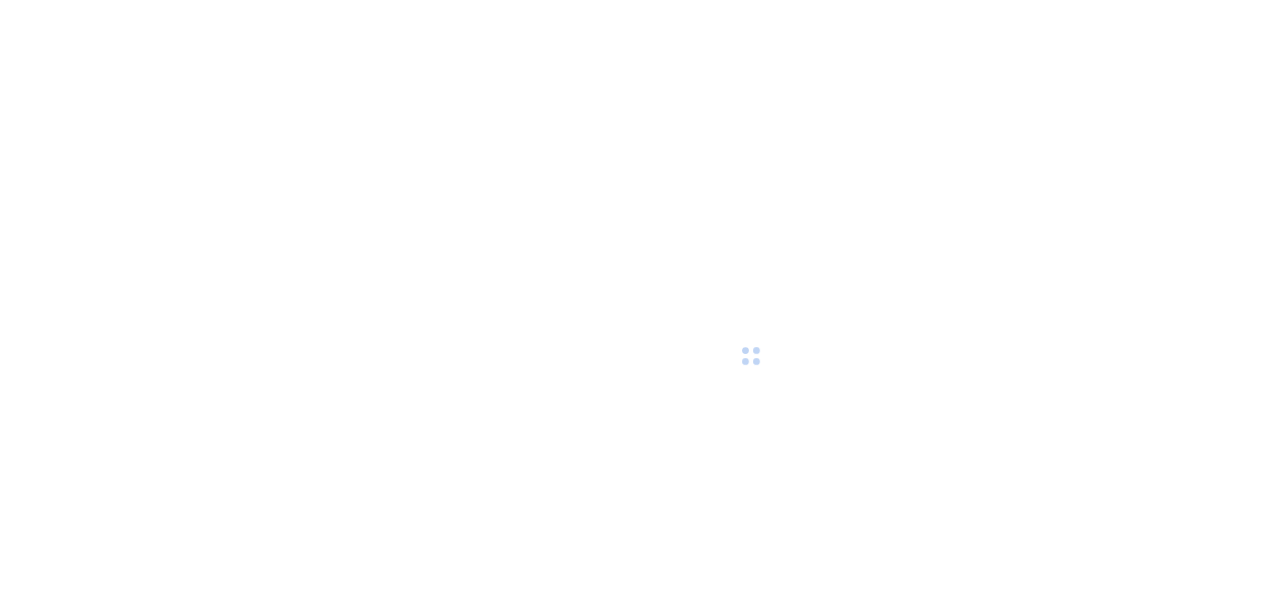 scroll, scrollTop: 0, scrollLeft: 0, axis: both 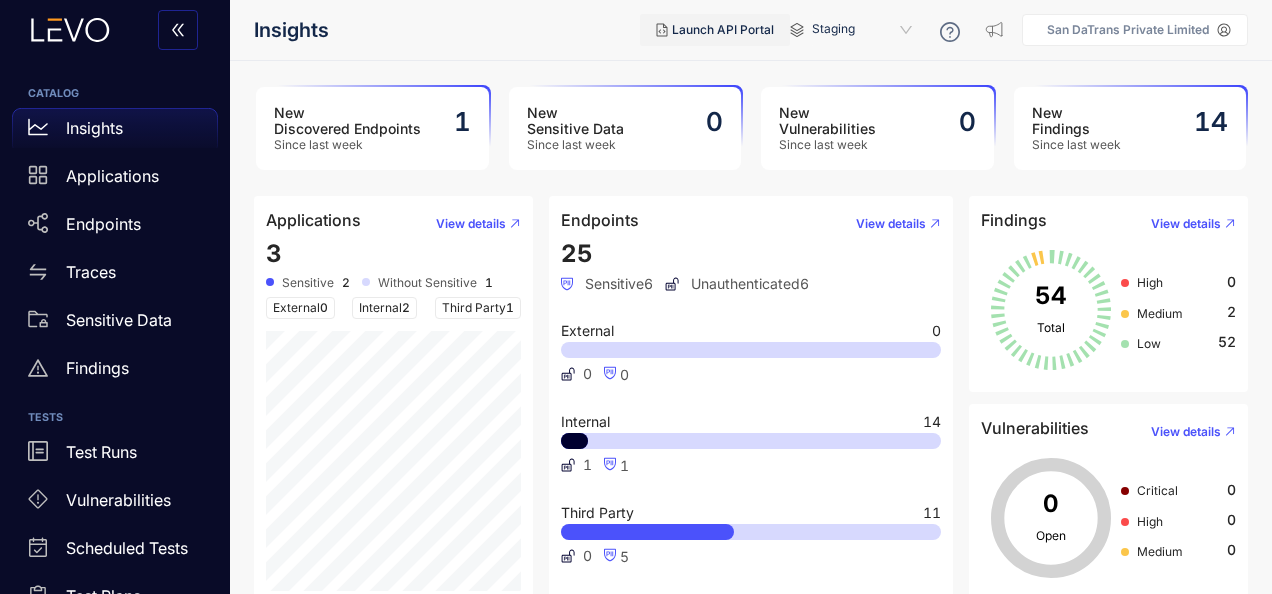 click on "Launch API Portal" at bounding box center [715, 30] 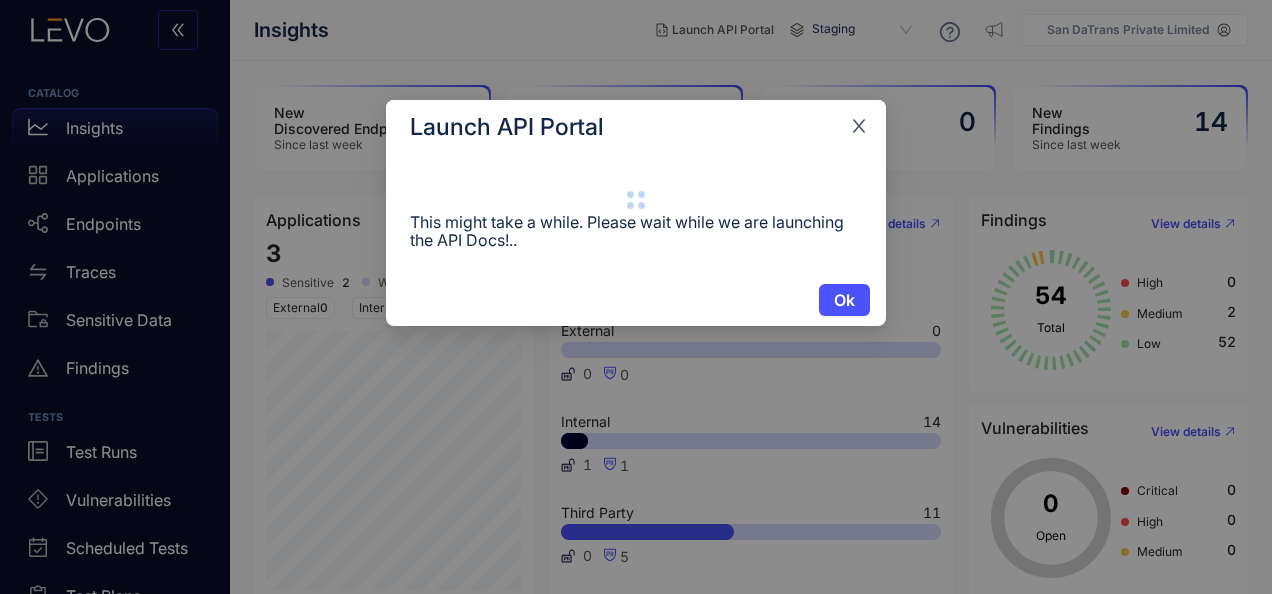 click 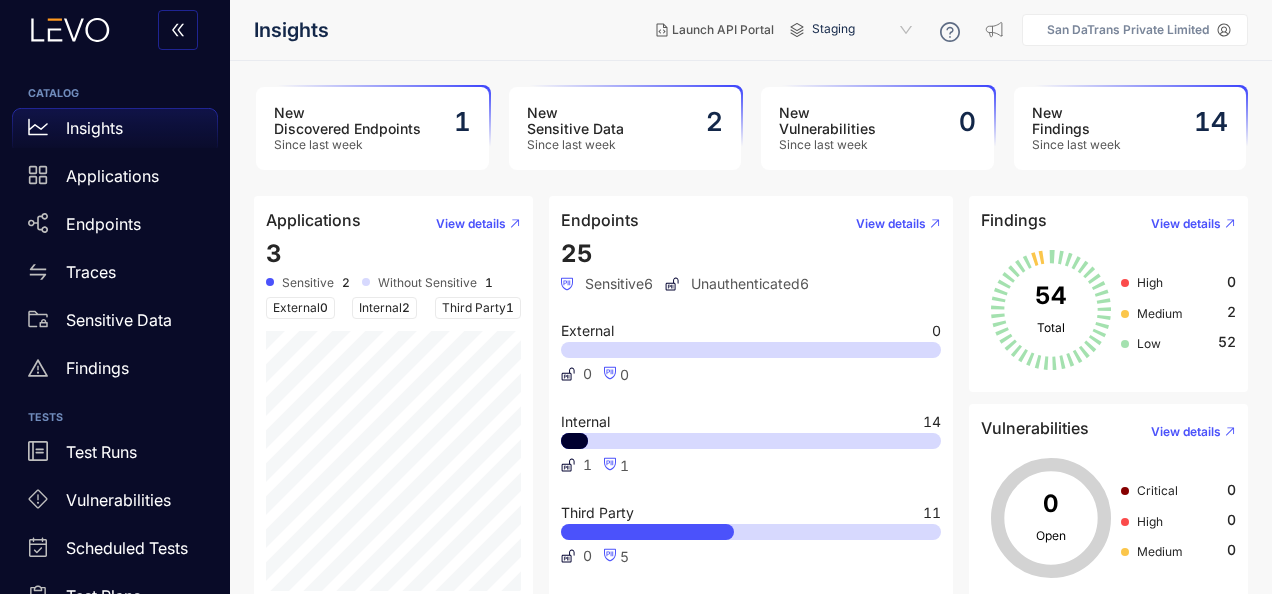 click 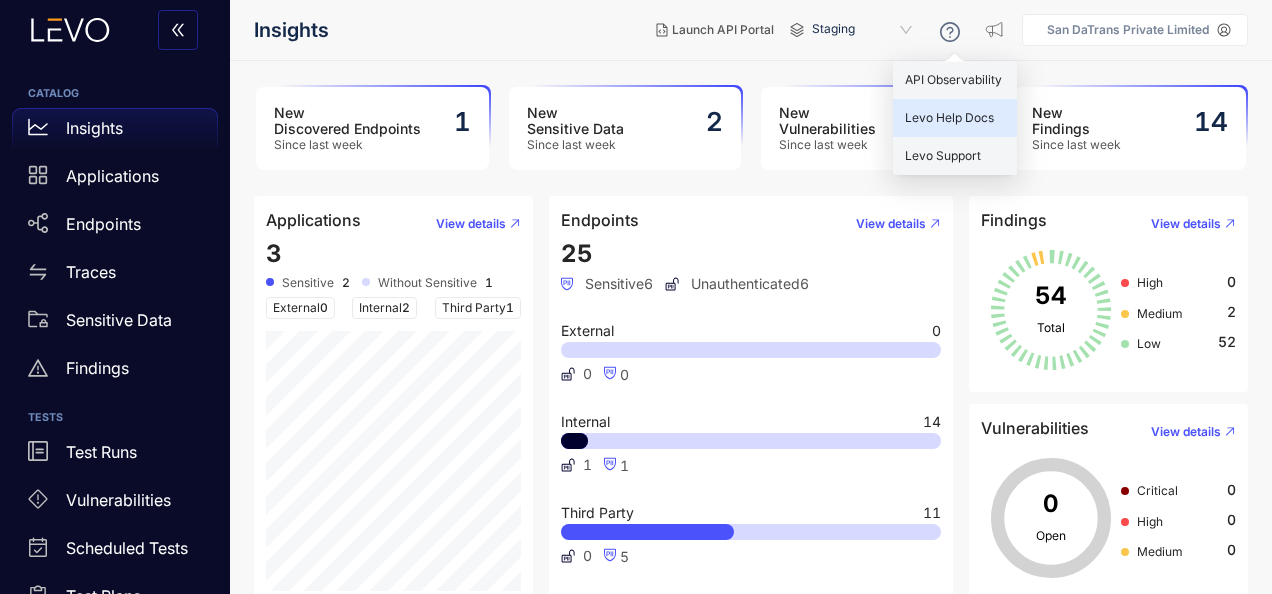 click on "Levo Help Docs" at bounding box center (949, 117) 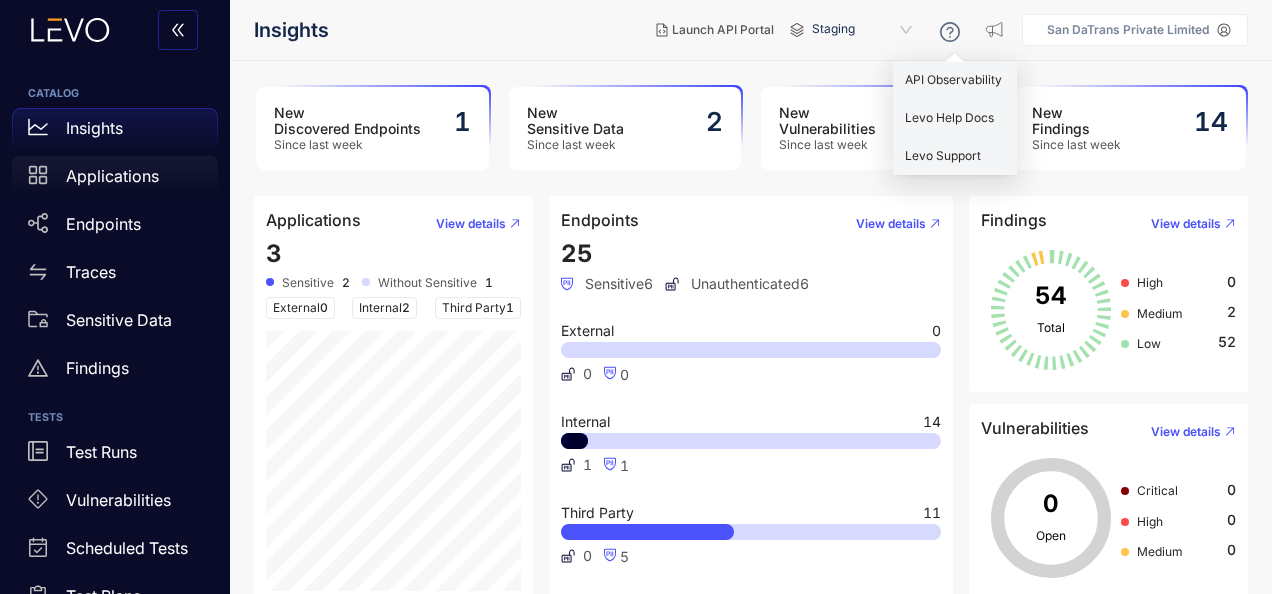 click on "Applications" at bounding box center [112, 176] 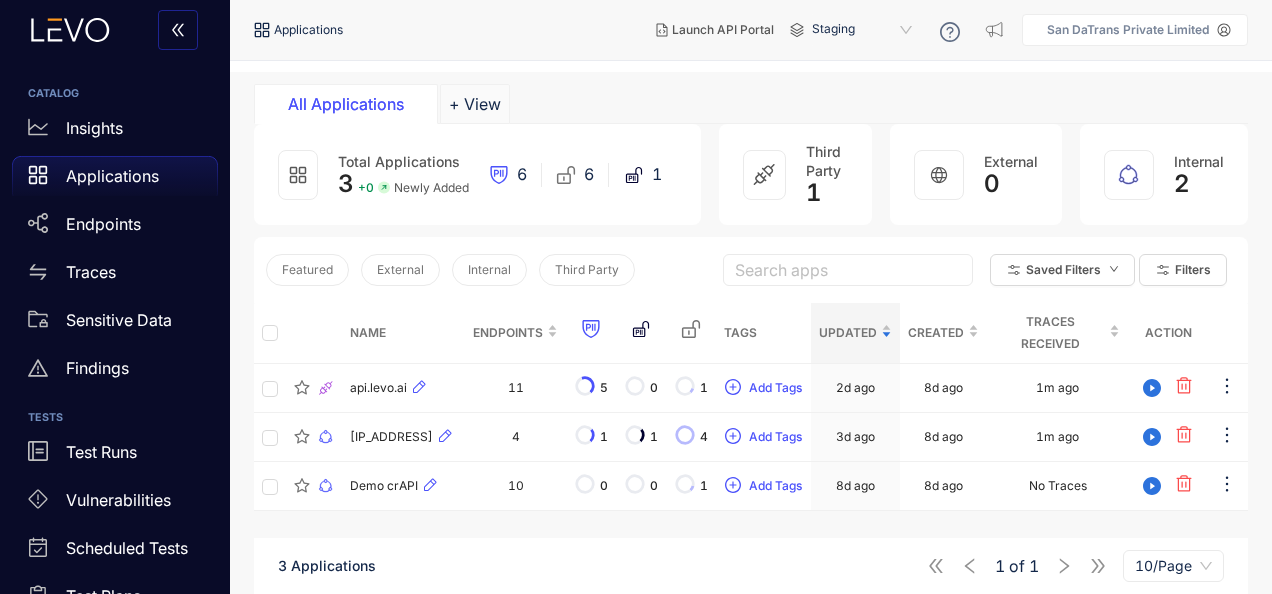scroll, scrollTop: 142, scrollLeft: 0, axis: vertical 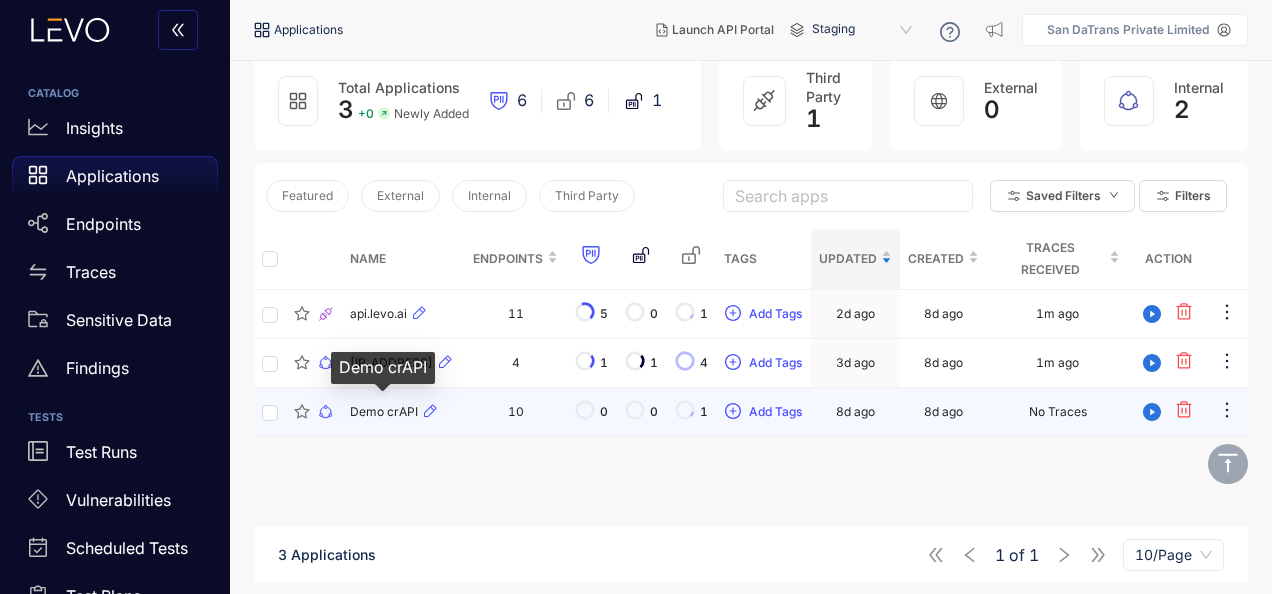 click on "Demo crAPI" at bounding box center (384, 412) 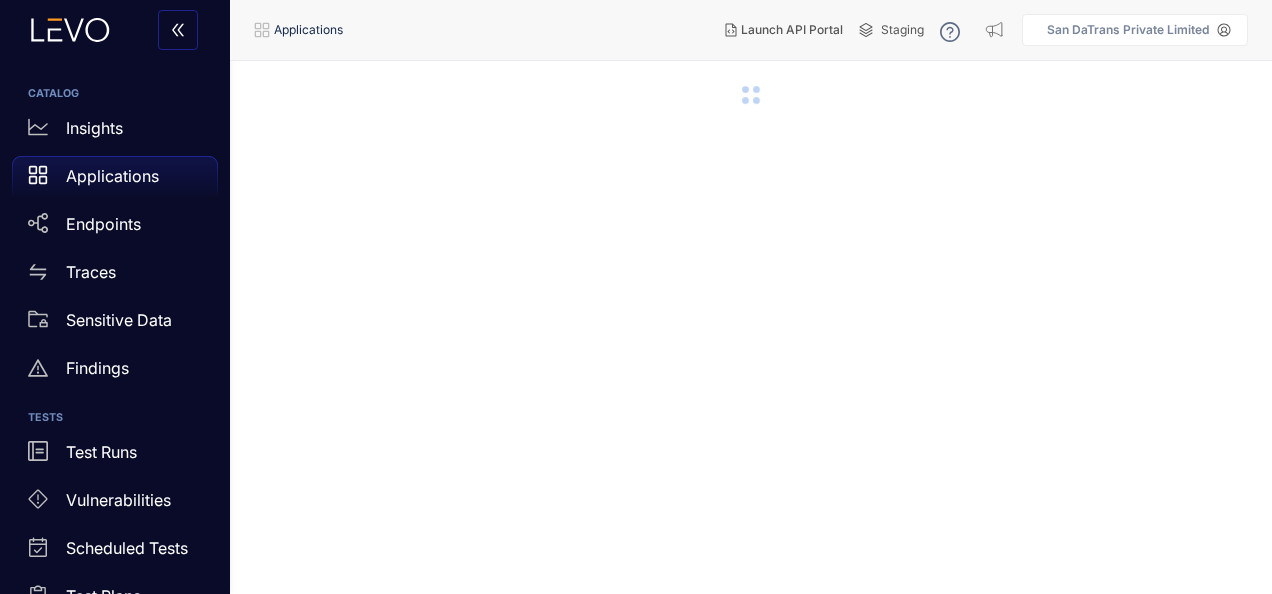 scroll, scrollTop: 0, scrollLeft: 0, axis: both 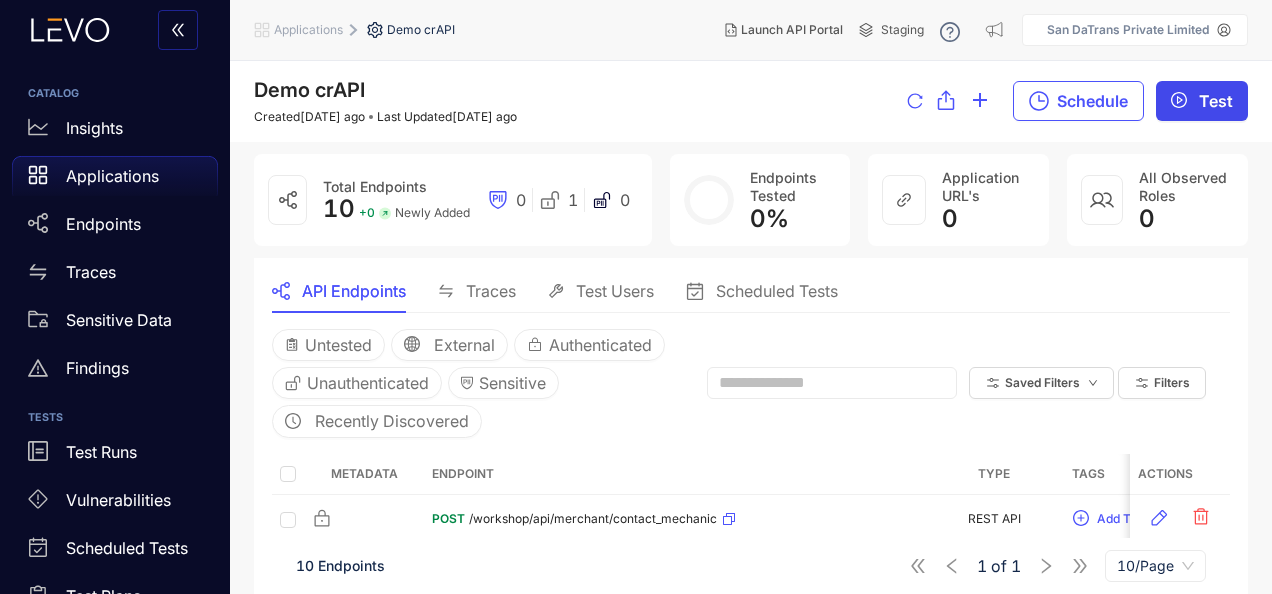 click on "Test" at bounding box center (1216, 101) 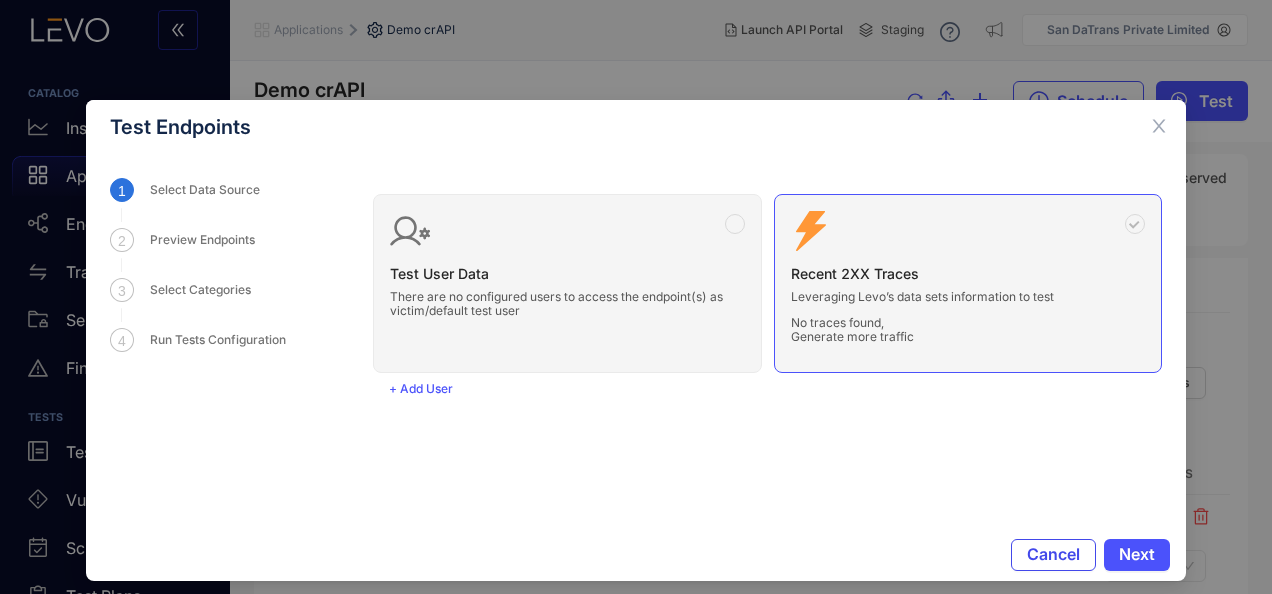 click on "Cancel" at bounding box center [1053, 555] 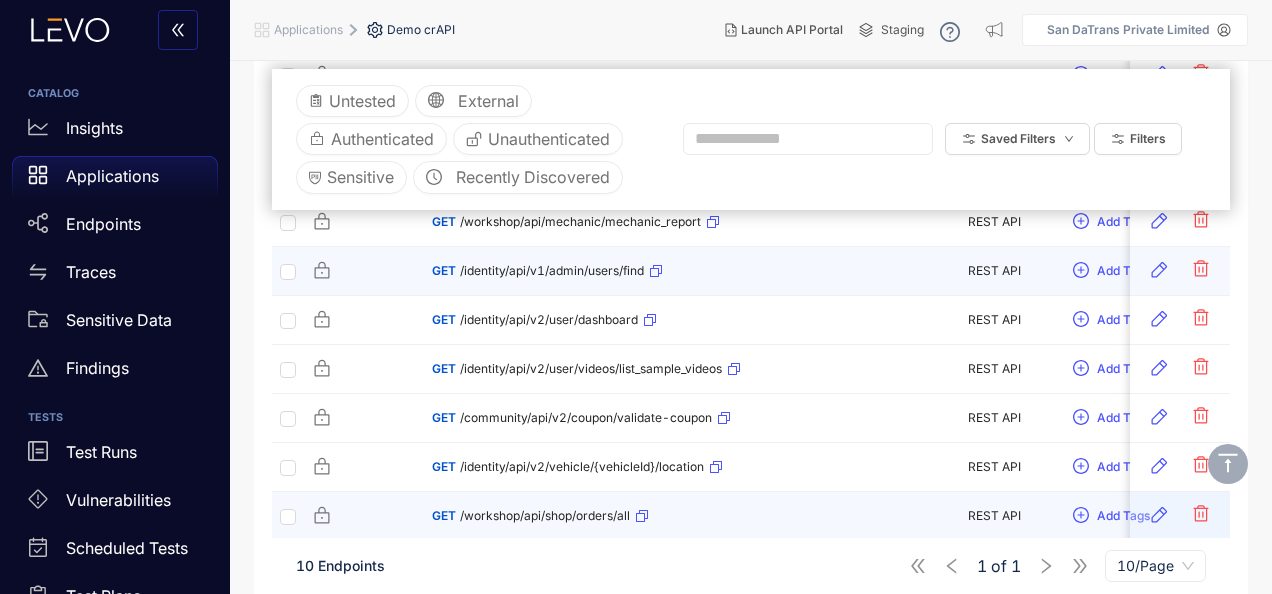 scroll, scrollTop: 468, scrollLeft: 0, axis: vertical 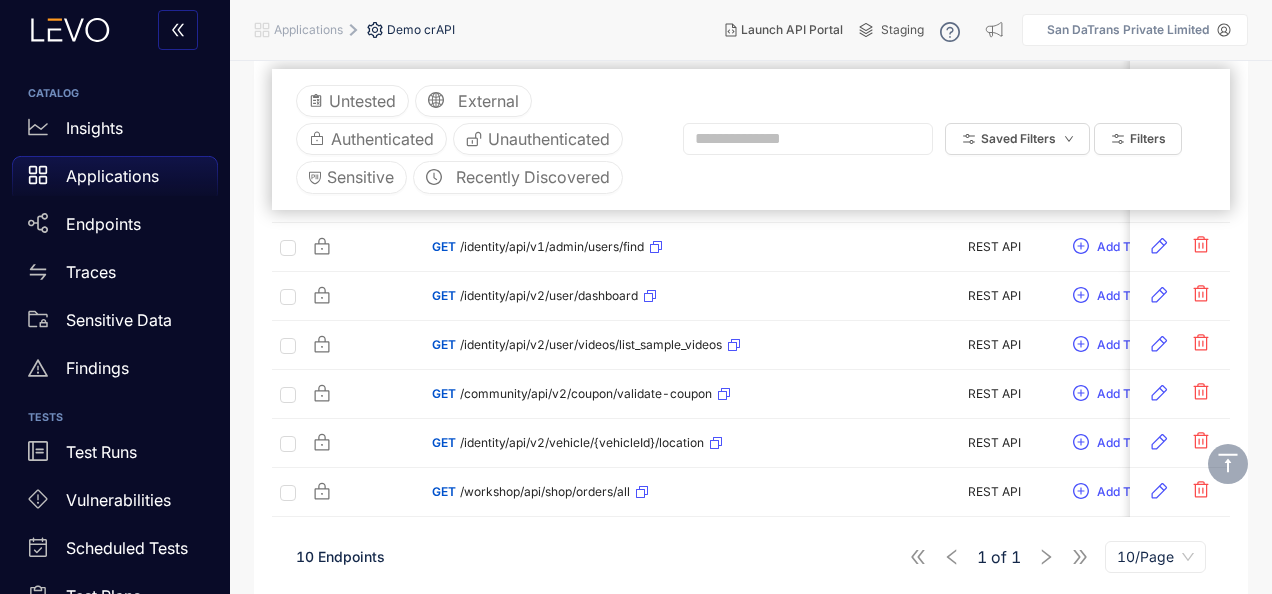 click on "10   Endpoints   1  of  1 10/Page" at bounding box center (751, 557) 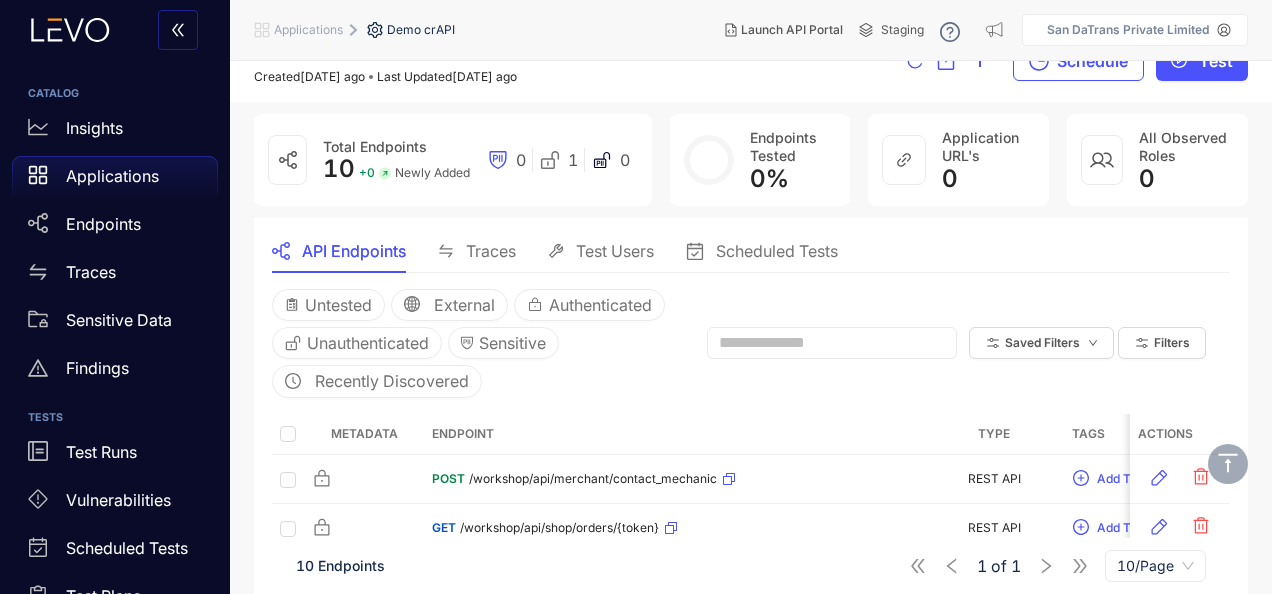 scroll, scrollTop: 0, scrollLeft: 0, axis: both 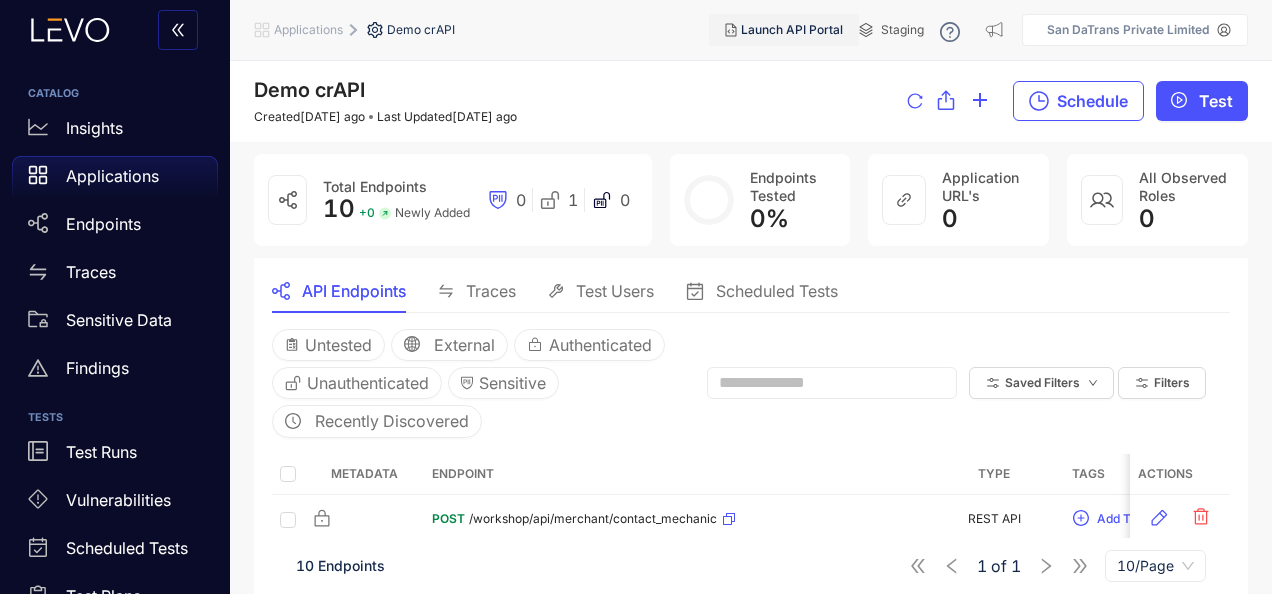 click on "Launch API Portal" at bounding box center [792, 30] 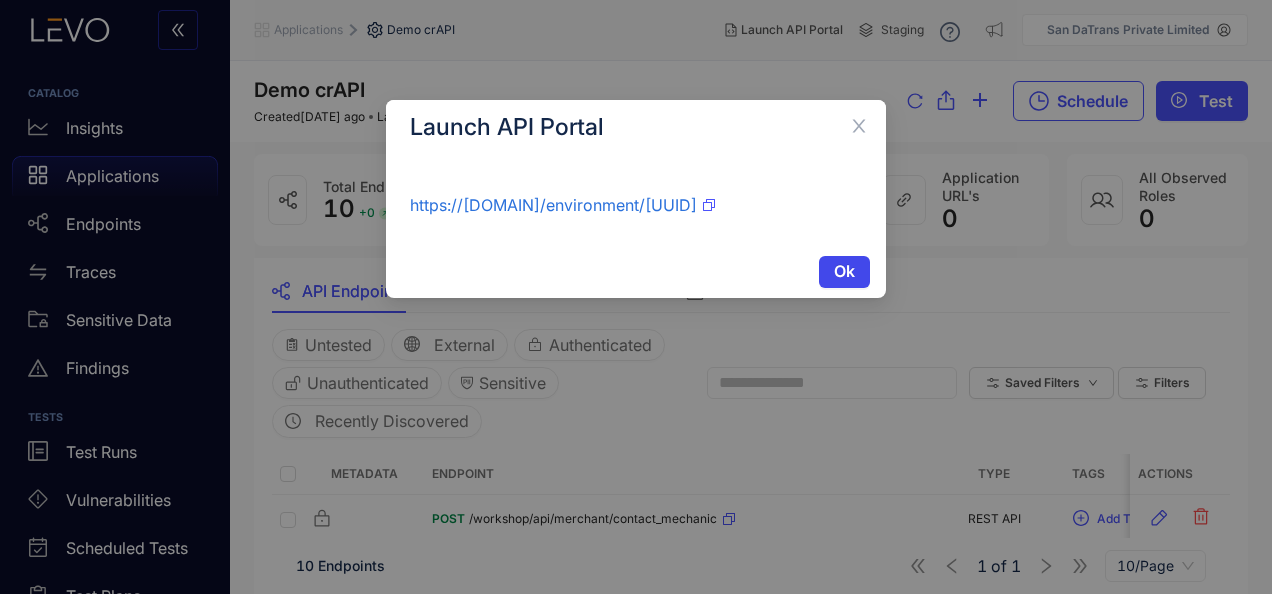click on "Ok" at bounding box center [844, 271] 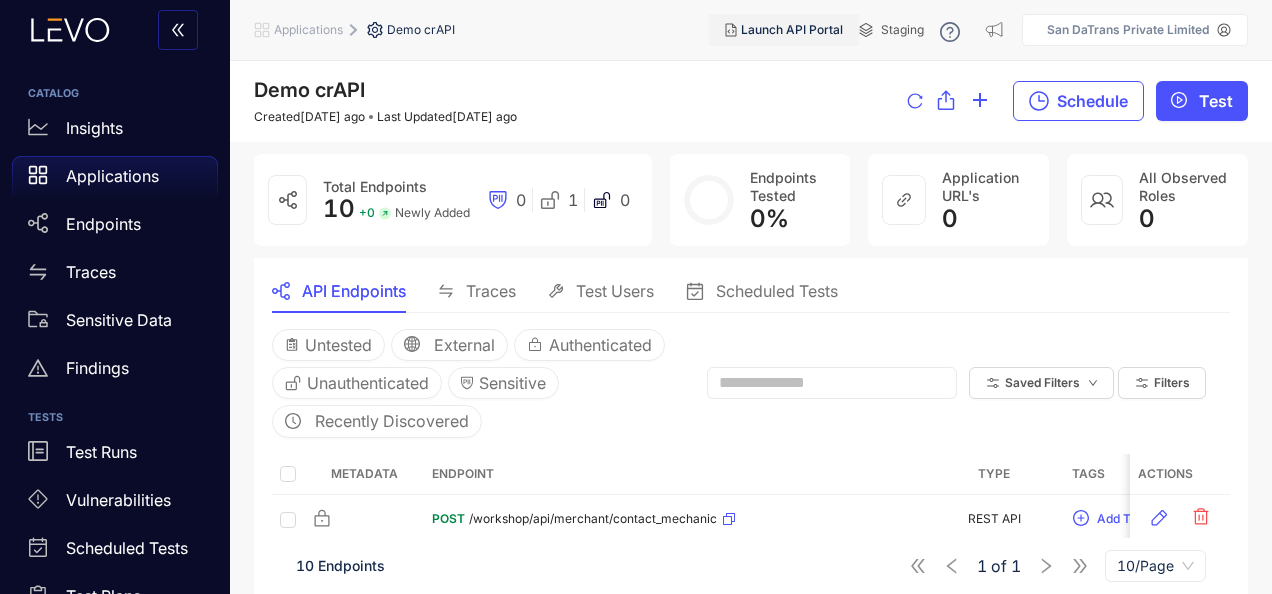 click on "Launch API Portal" at bounding box center [792, 30] 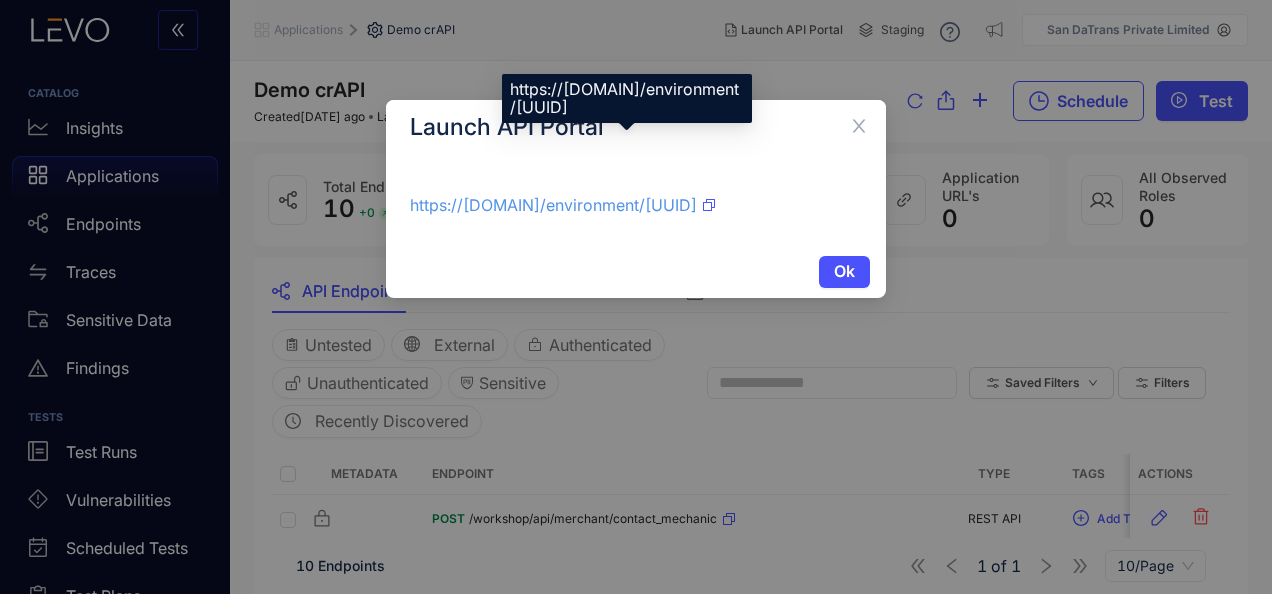 click on "https://[DOMAIN]/environment/[UUID]" at bounding box center [553, 205] 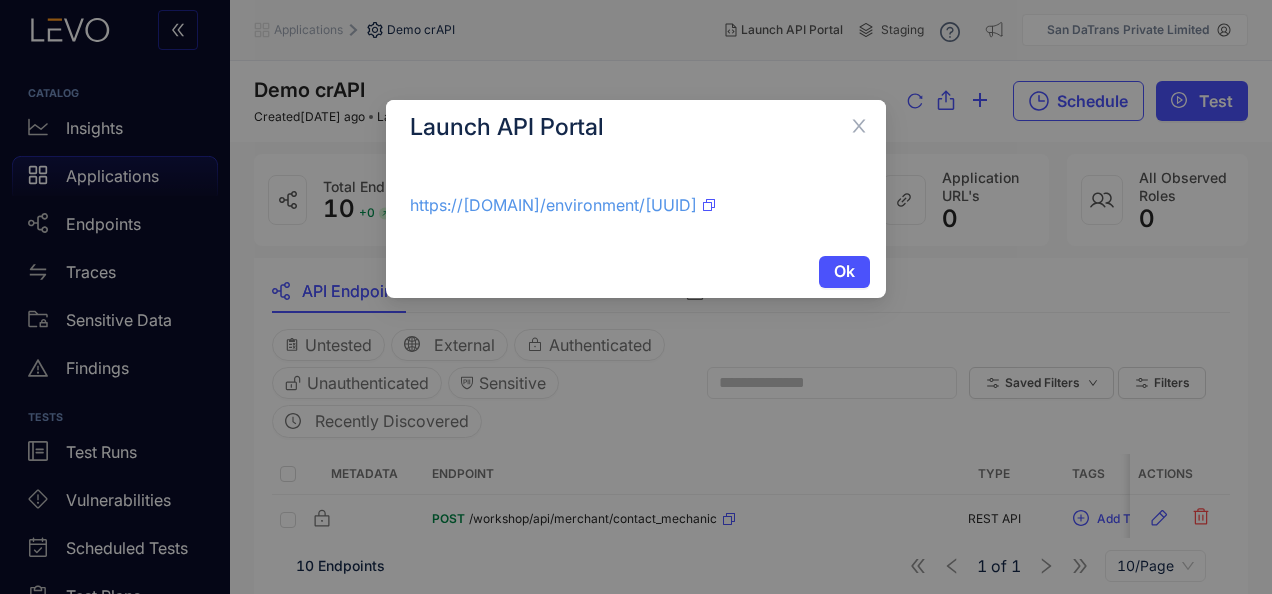 click on "https://[DOMAIN]/environment/[UUID]" at bounding box center (553, 205) 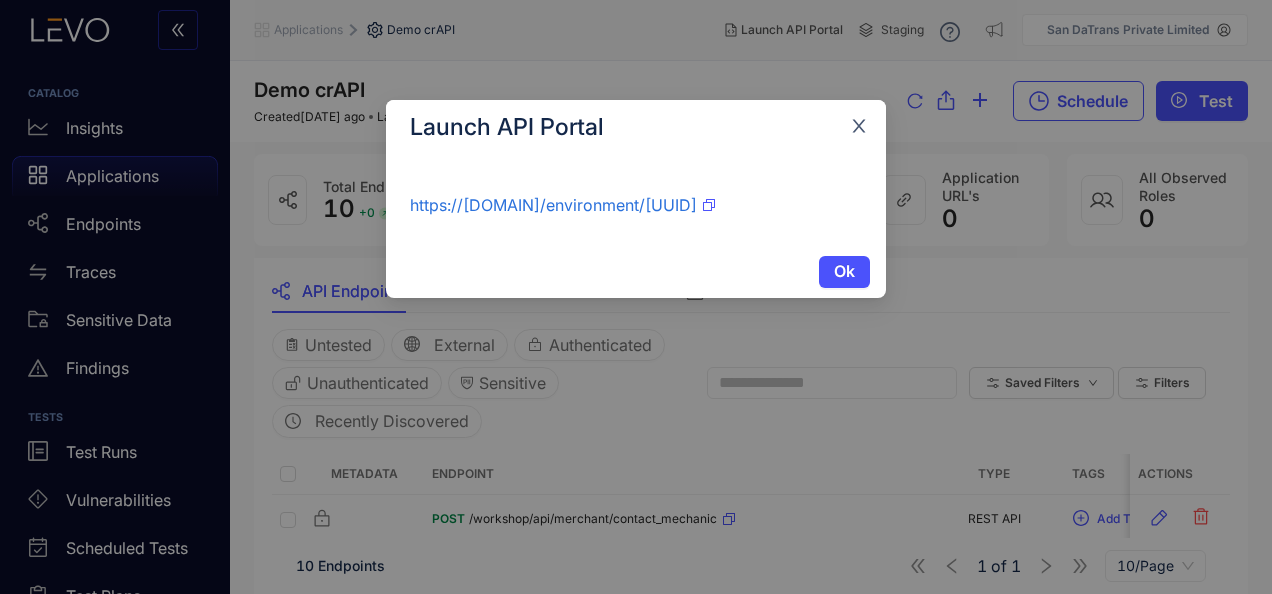 click 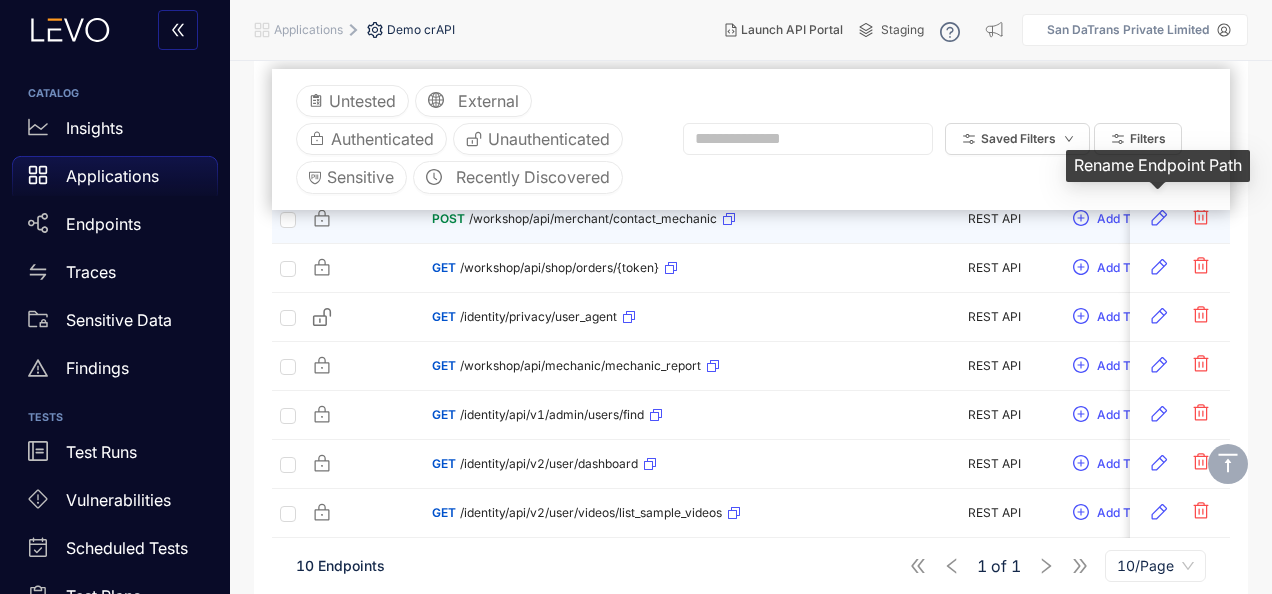scroll, scrollTop: 200, scrollLeft: 0, axis: vertical 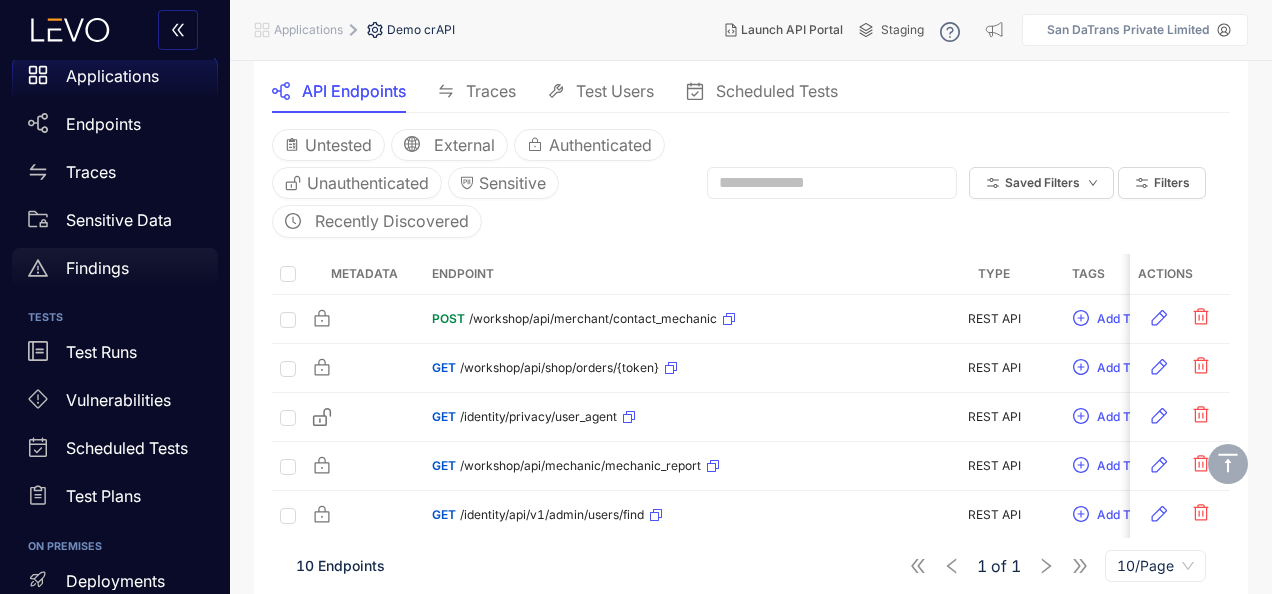 click on "Findings" at bounding box center [115, 268] 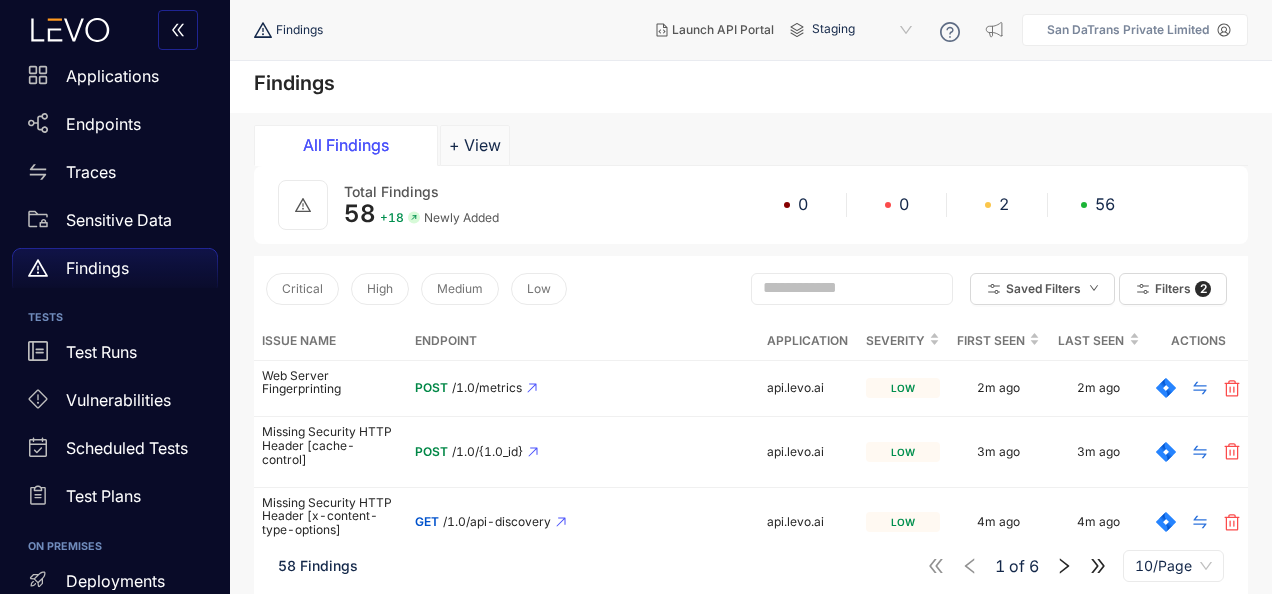 scroll, scrollTop: 100, scrollLeft: 0, axis: vertical 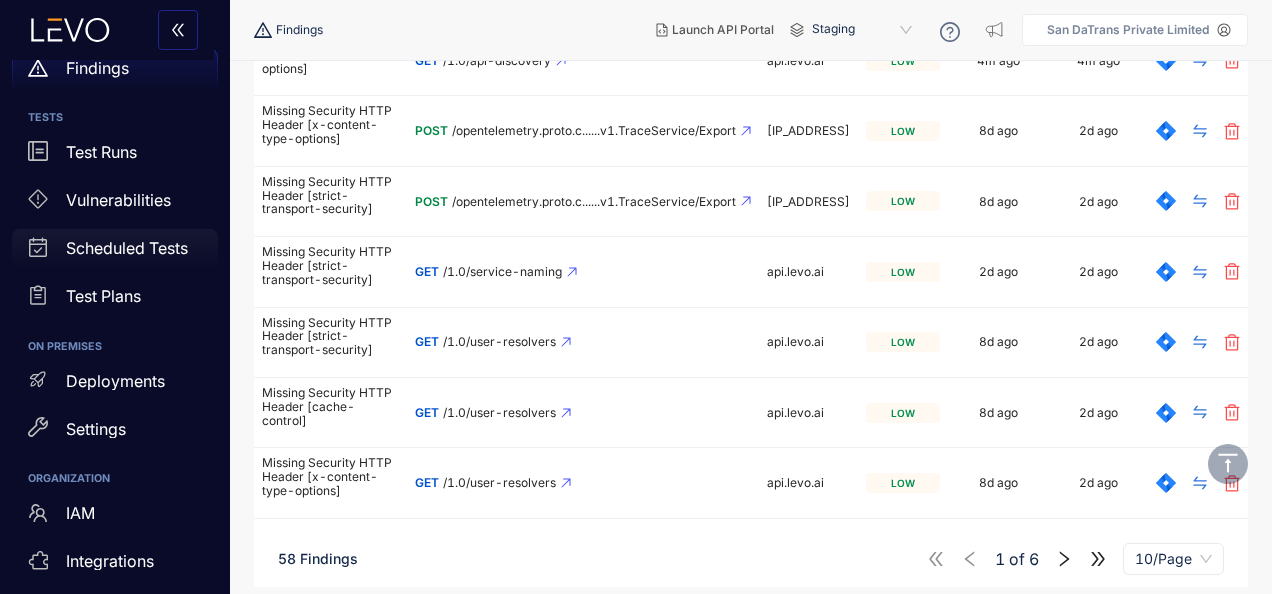 click on "Scheduled Tests" at bounding box center (115, 249) 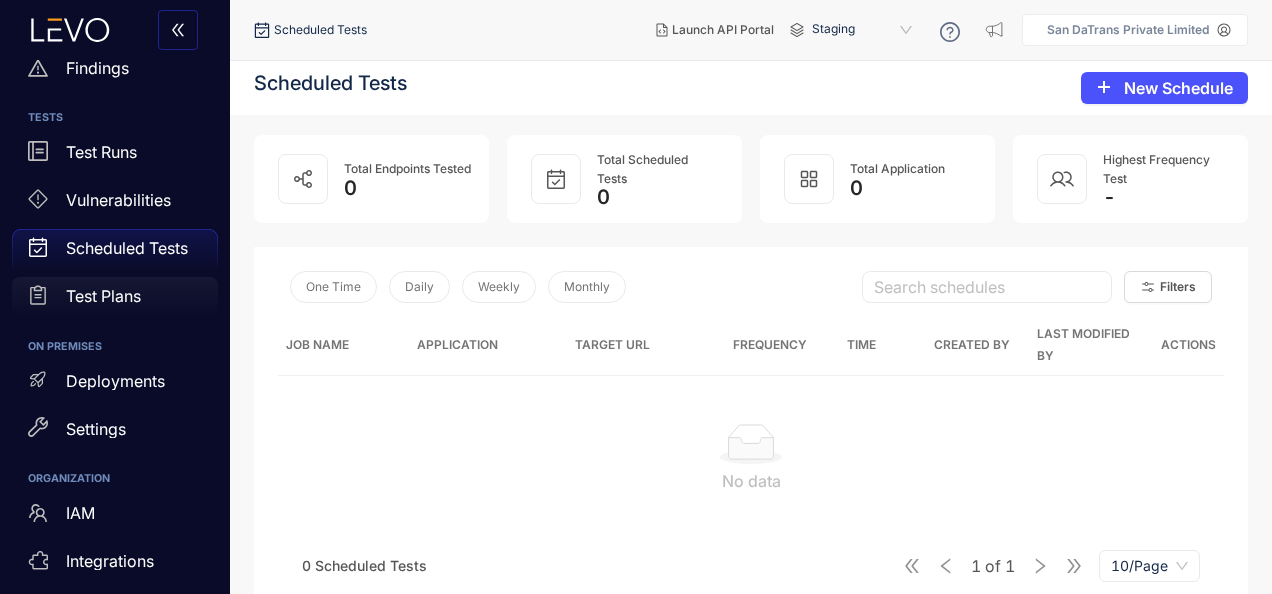 scroll, scrollTop: 0, scrollLeft: 0, axis: both 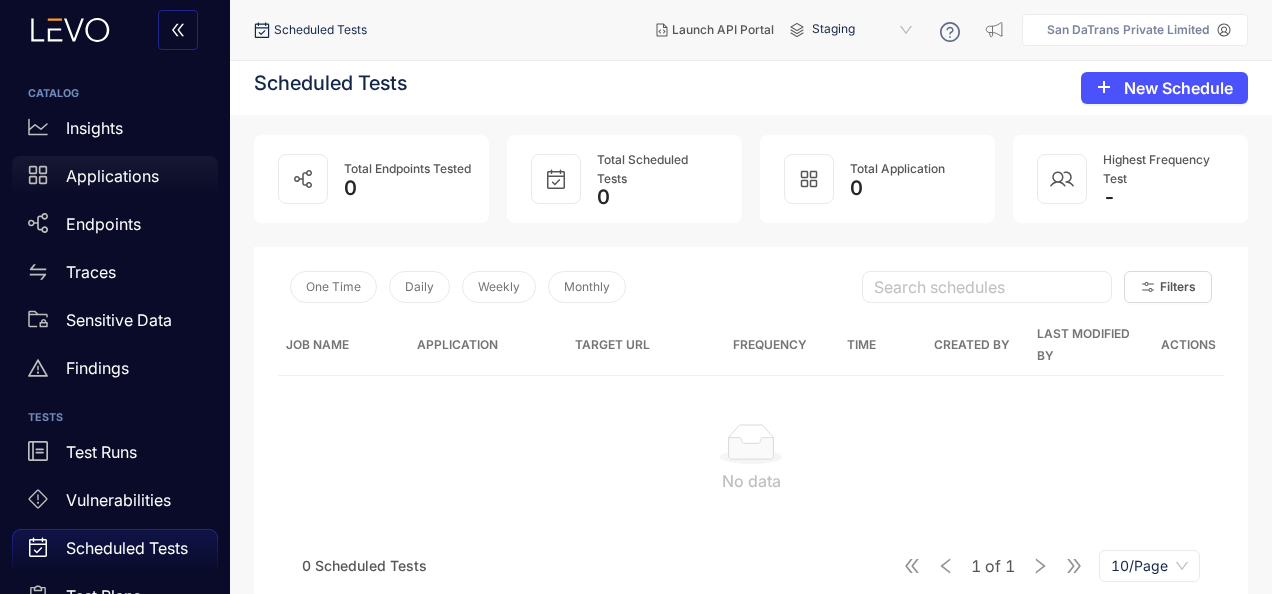 click on "Applications" at bounding box center (112, 176) 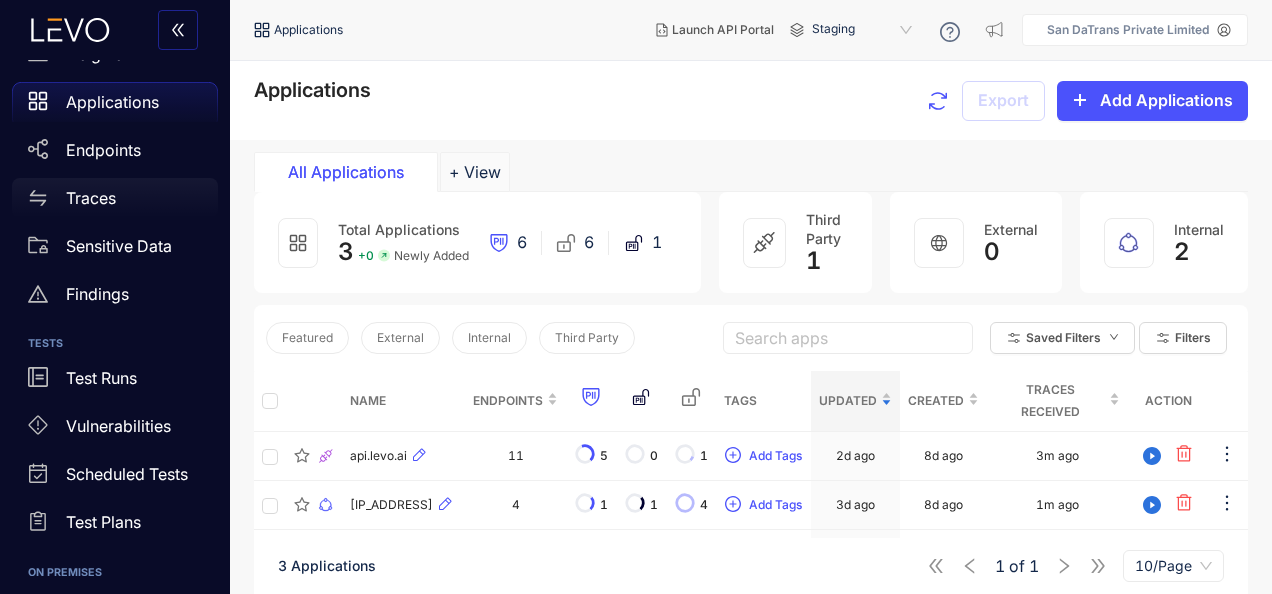 scroll, scrollTop: 100, scrollLeft: 0, axis: vertical 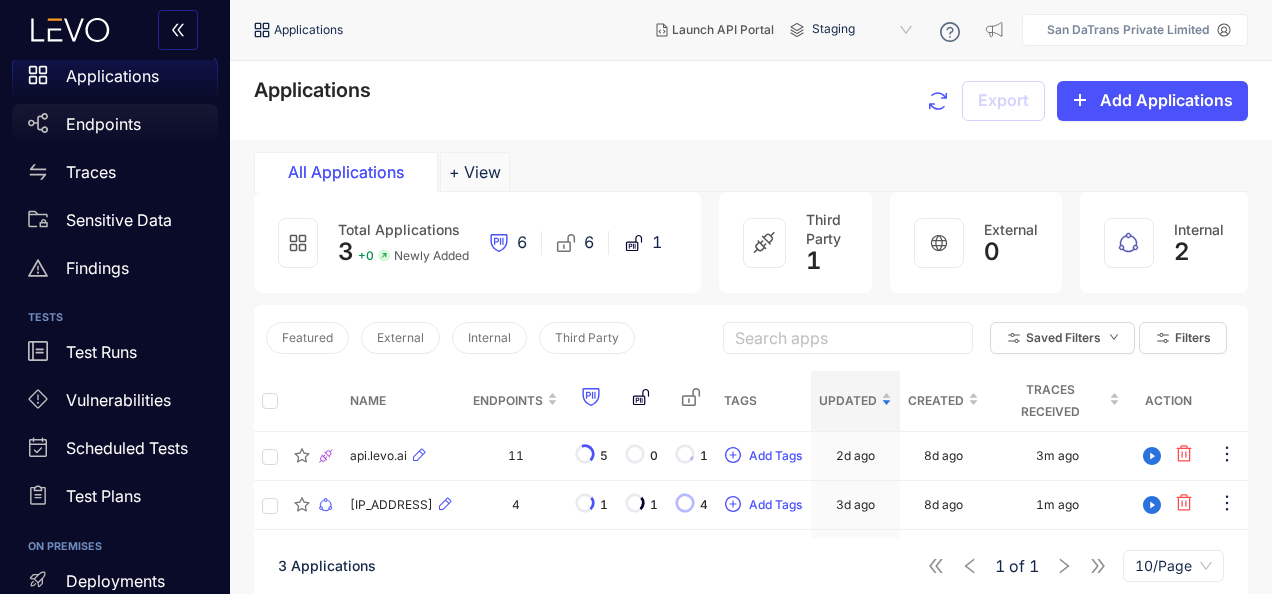 click on "Endpoints" at bounding box center [103, 124] 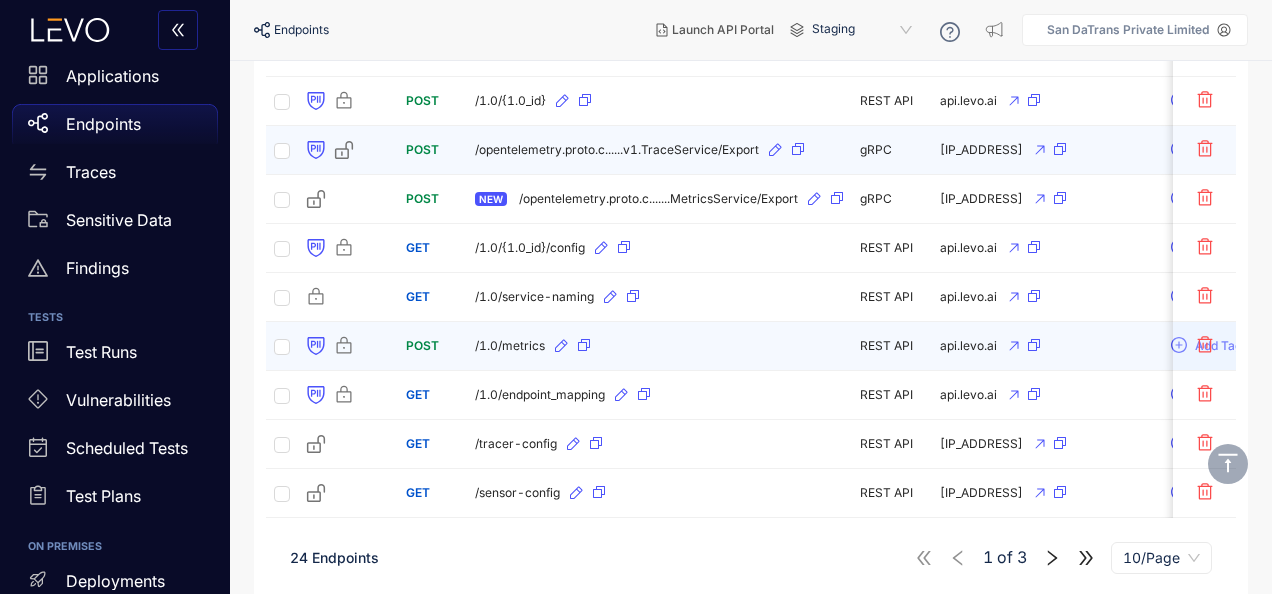 scroll, scrollTop: 339, scrollLeft: 0, axis: vertical 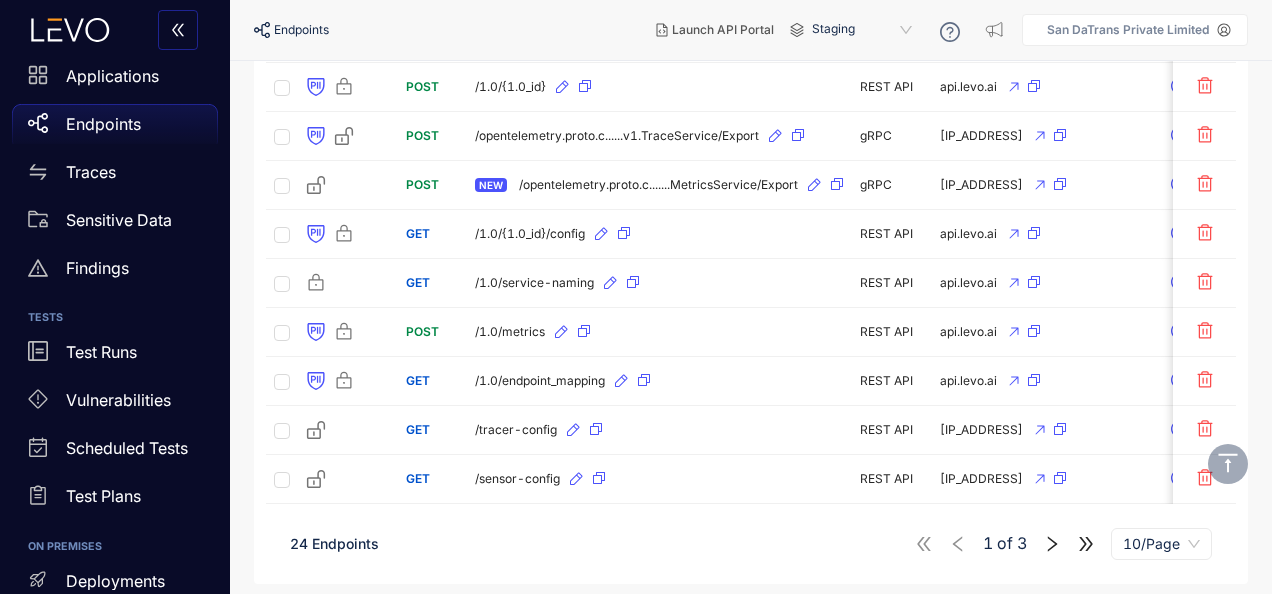 click 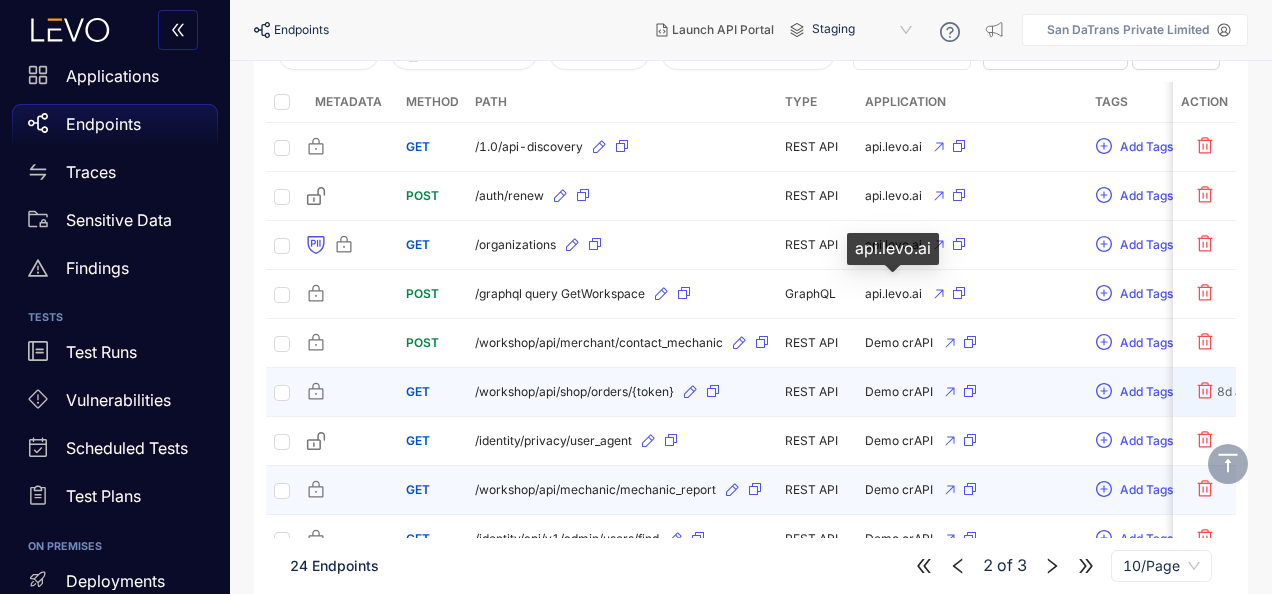 scroll, scrollTop: 339, scrollLeft: 0, axis: vertical 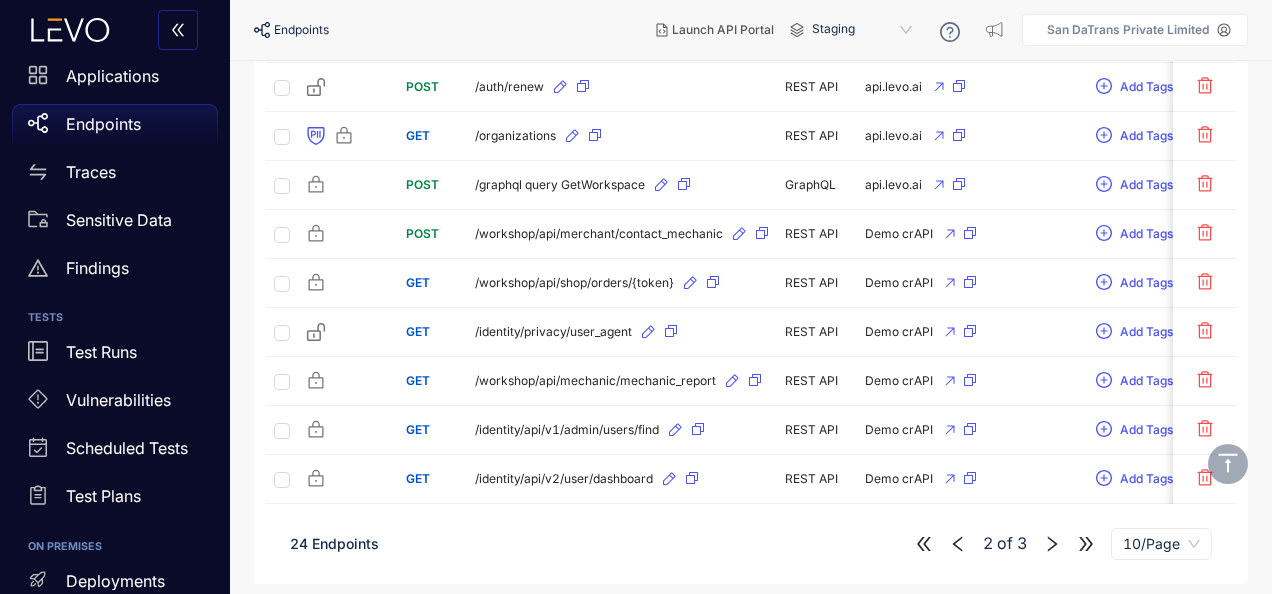 click 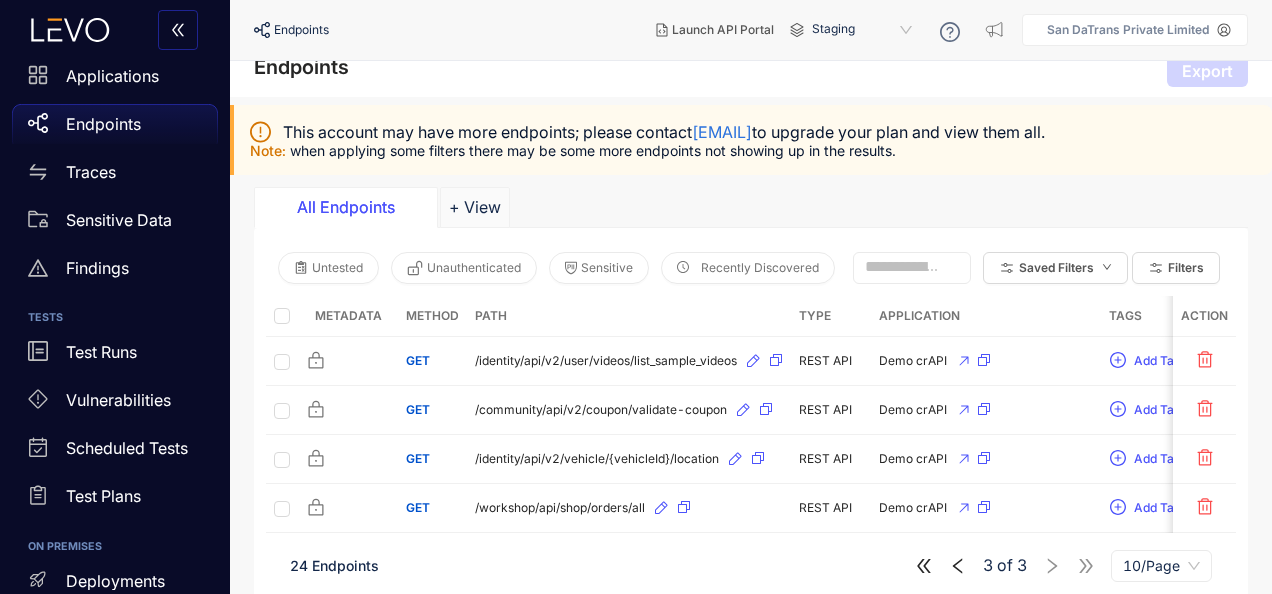 scroll, scrollTop: 47, scrollLeft: 0, axis: vertical 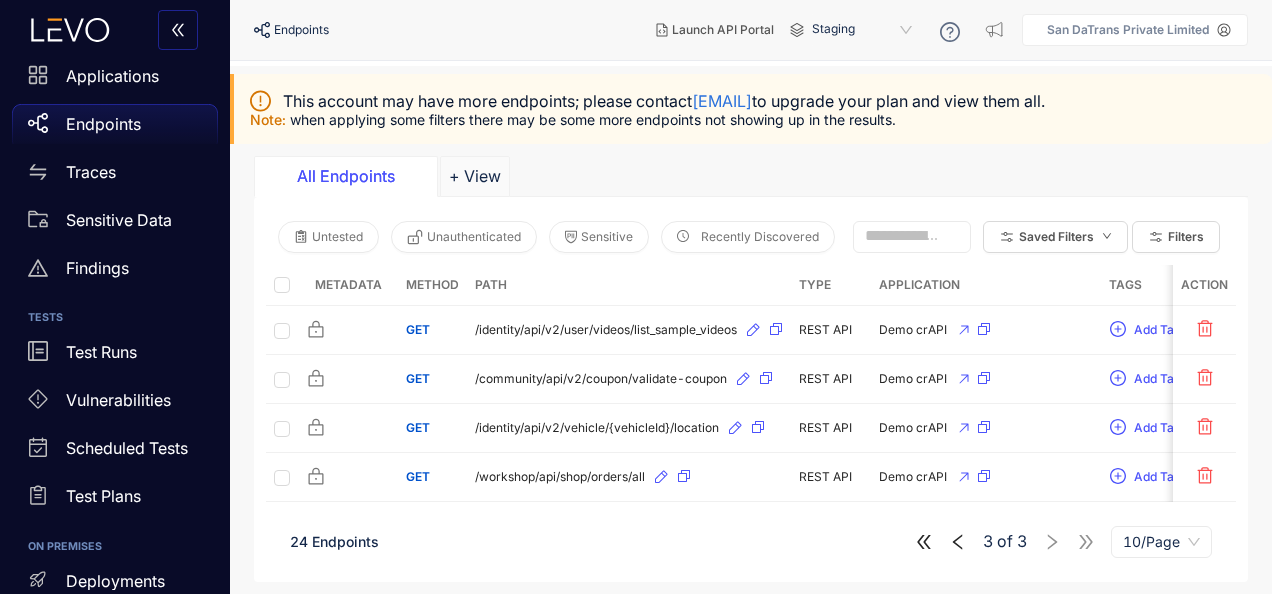 click on "3  of  3 10/Page" at bounding box center (1063, 542) 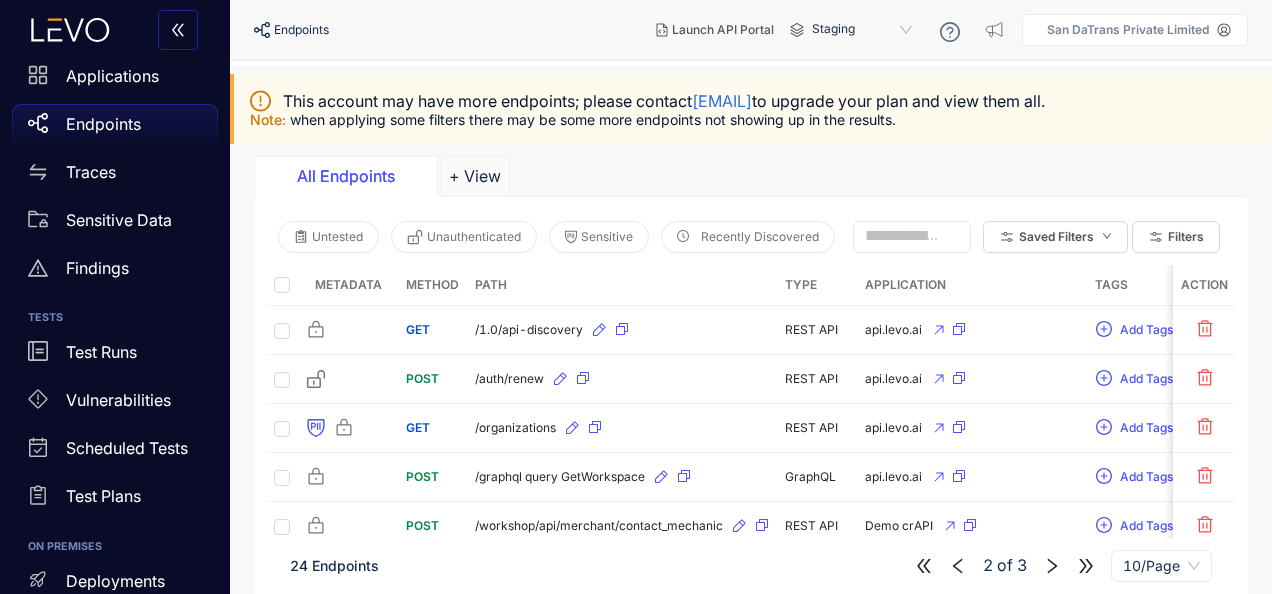 click 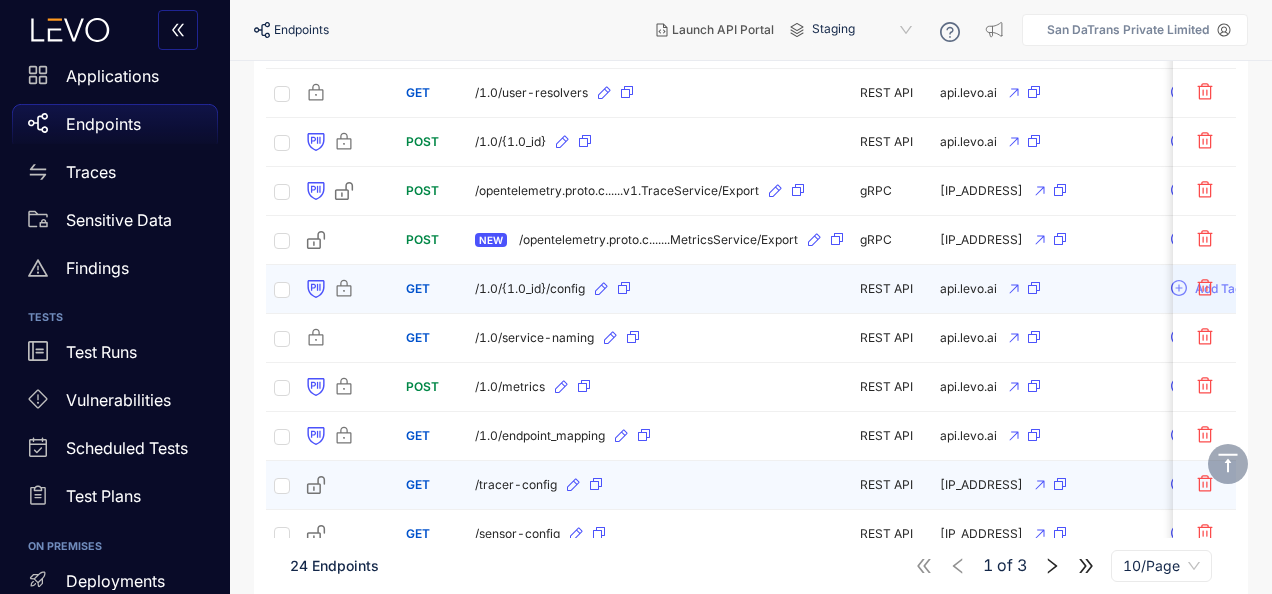 scroll, scrollTop: 339, scrollLeft: 0, axis: vertical 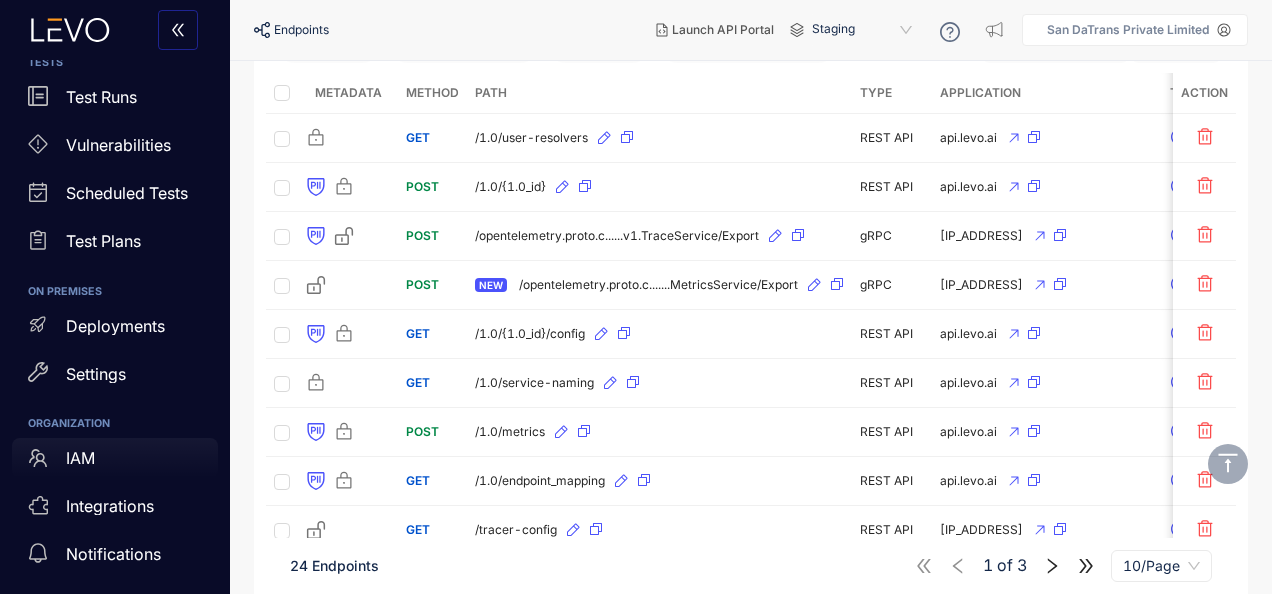 click on "IAM" at bounding box center [115, 458] 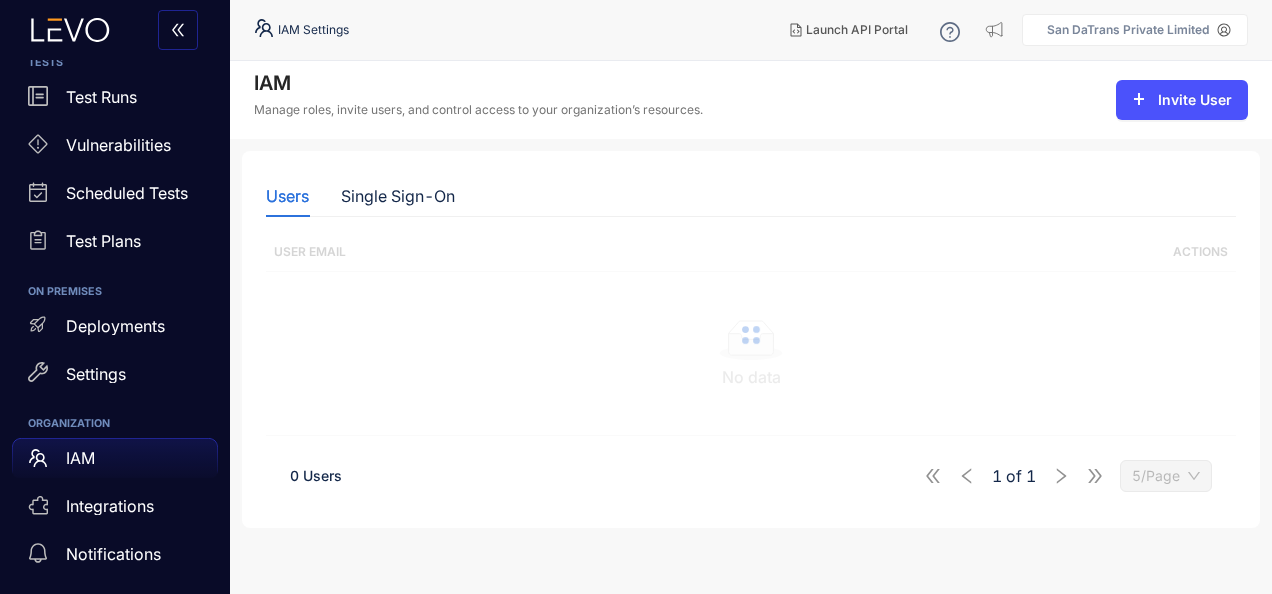 scroll, scrollTop: 0, scrollLeft: 0, axis: both 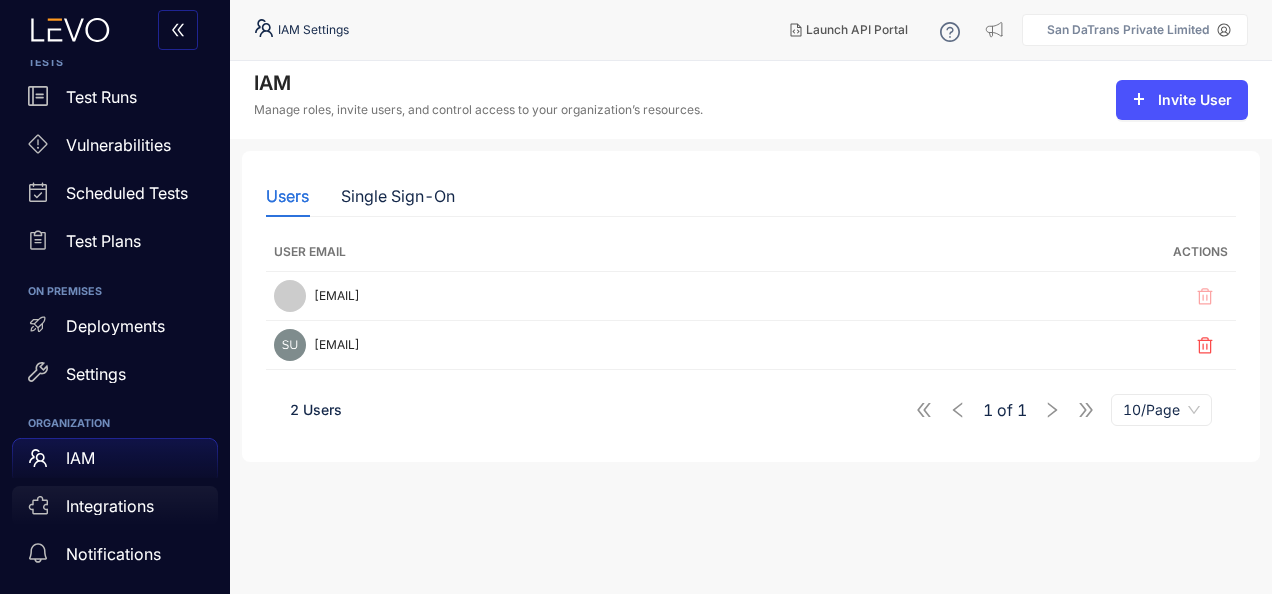click on "Integrations" at bounding box center [115, 506] 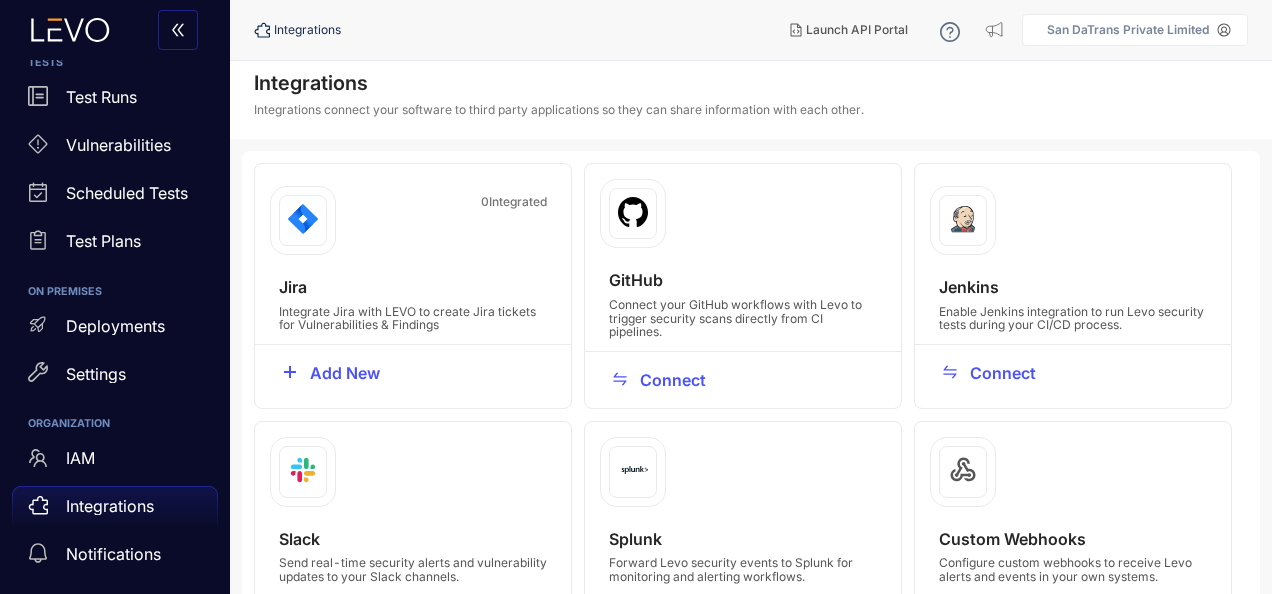 scroll, scrollTop: 0, scrollLeft: 0, axis: both 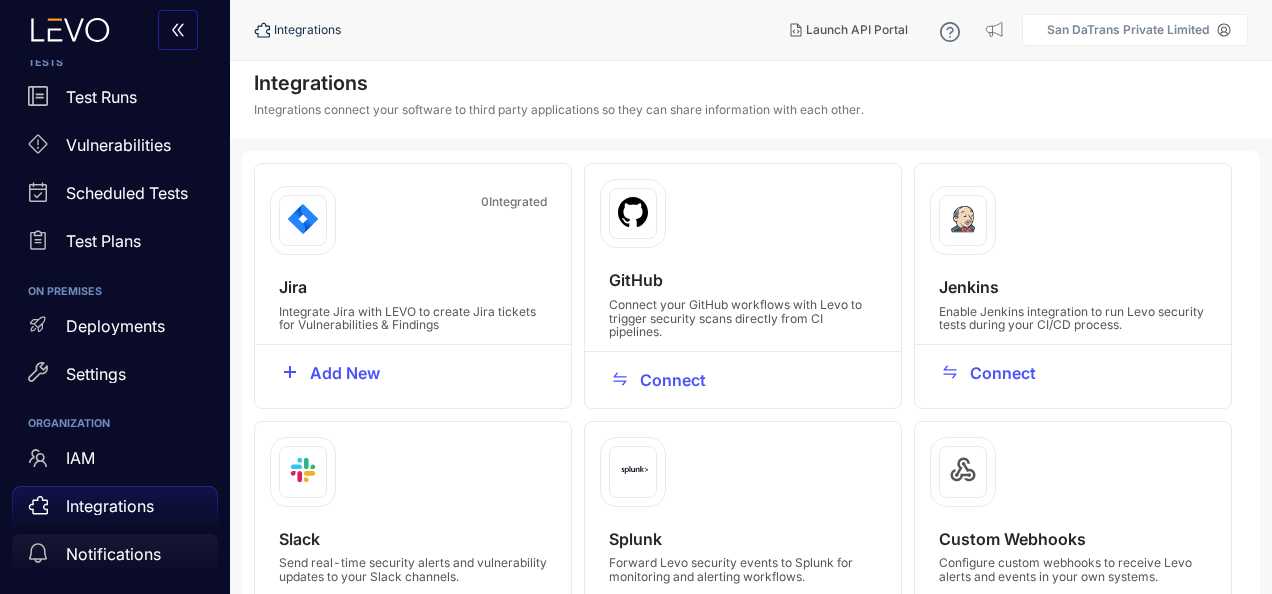 click on "Notifications" at bounding box center [113, 554] 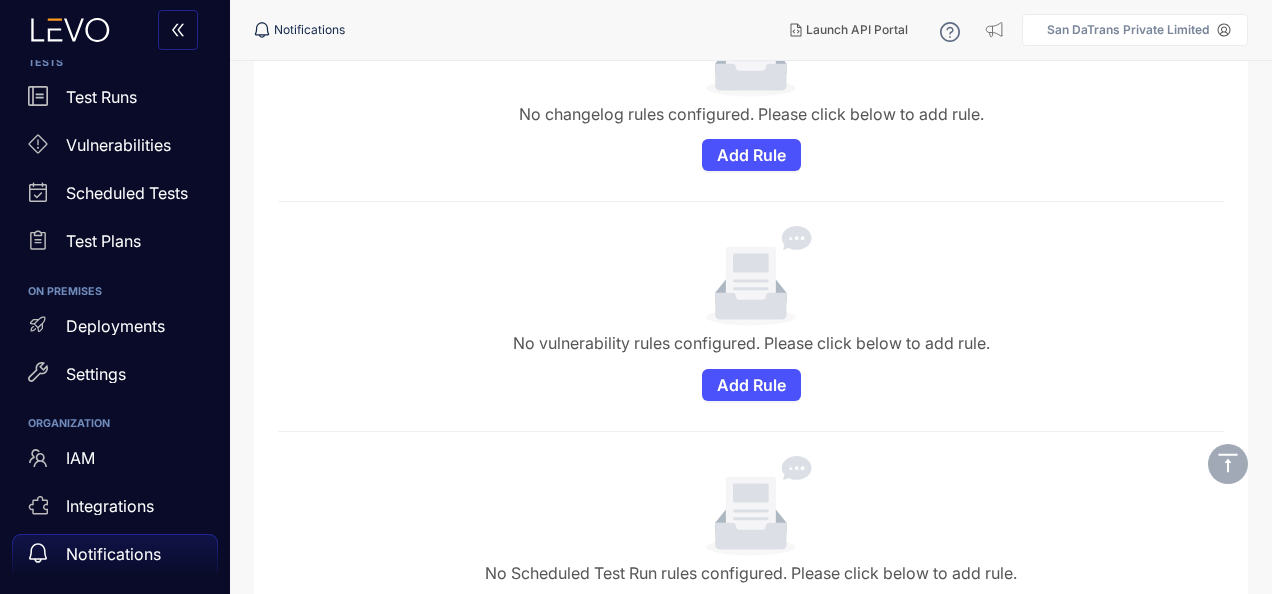 scroll, scrollTop: 313, scrollLeft: 0, axis: vertical 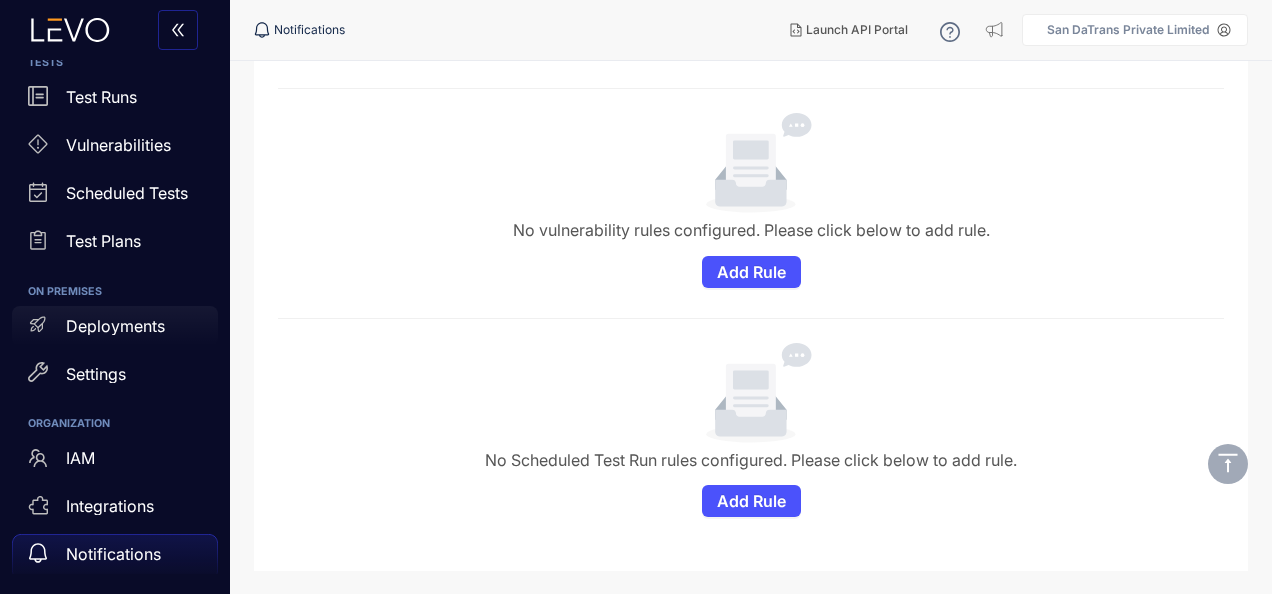 click on "Deployments" at bounding box center (115, 326) 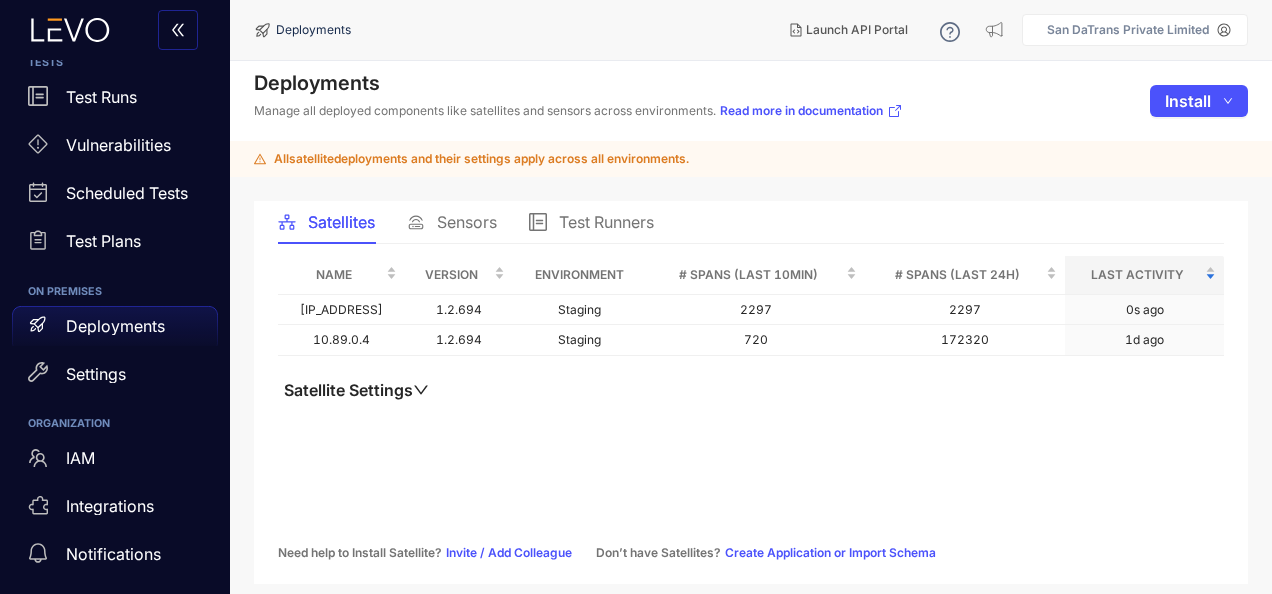 click on "Satellite Settings" at bounding box center [356, 390] 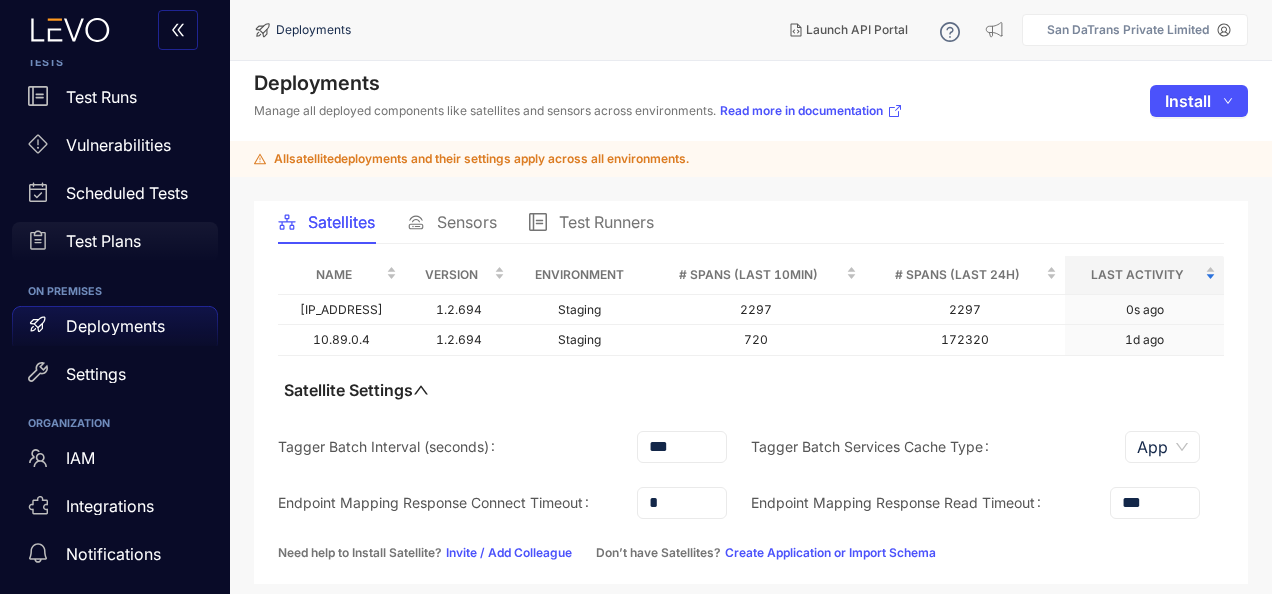 click on "Test Plans" at bounding box center [103, 241] 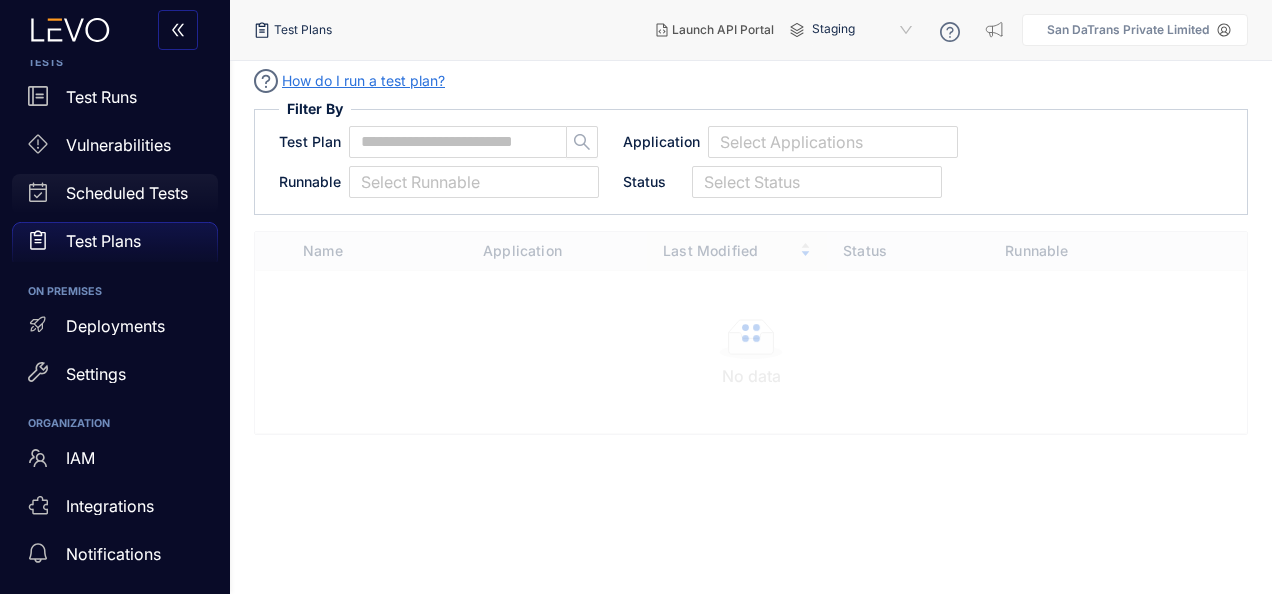 click on "Scheduled Tests" at bounding box center (127, 193) 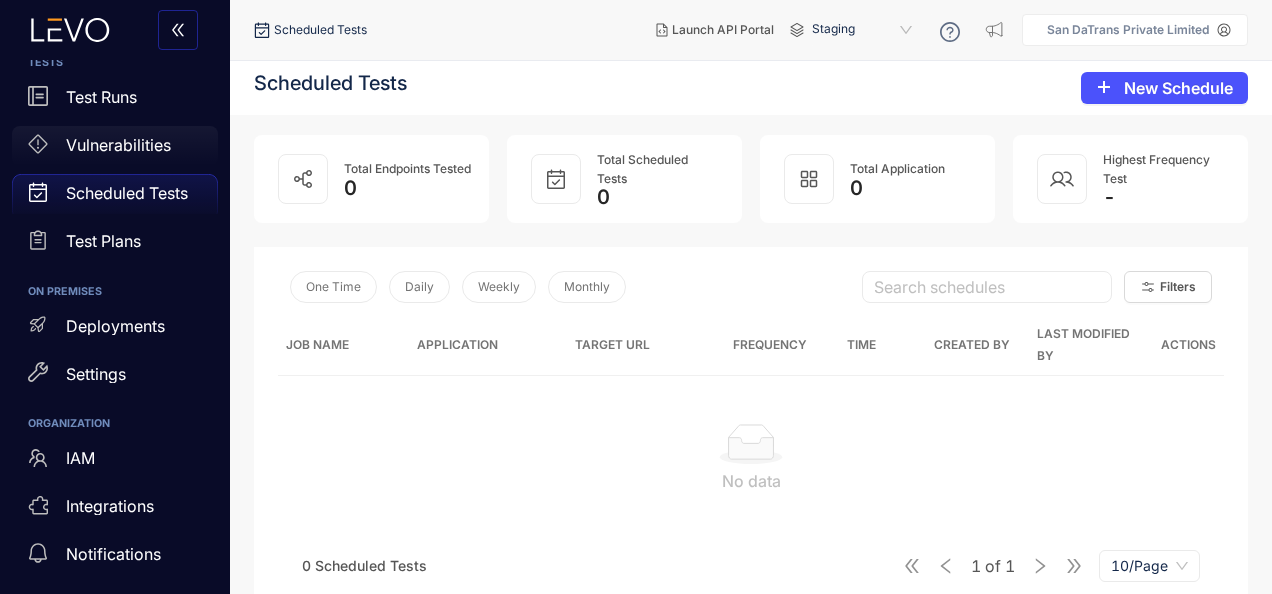 click on "Vulnerabilities" at bounding box center [115, 146] 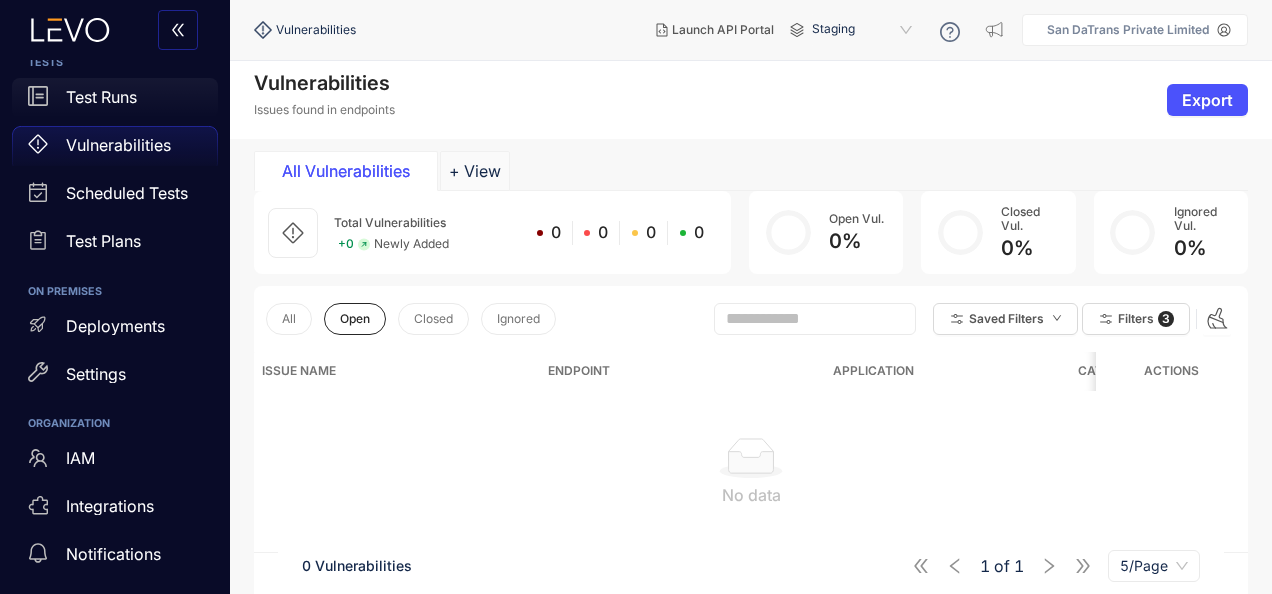click on "Test Runs" at bounding box center [115, 98] 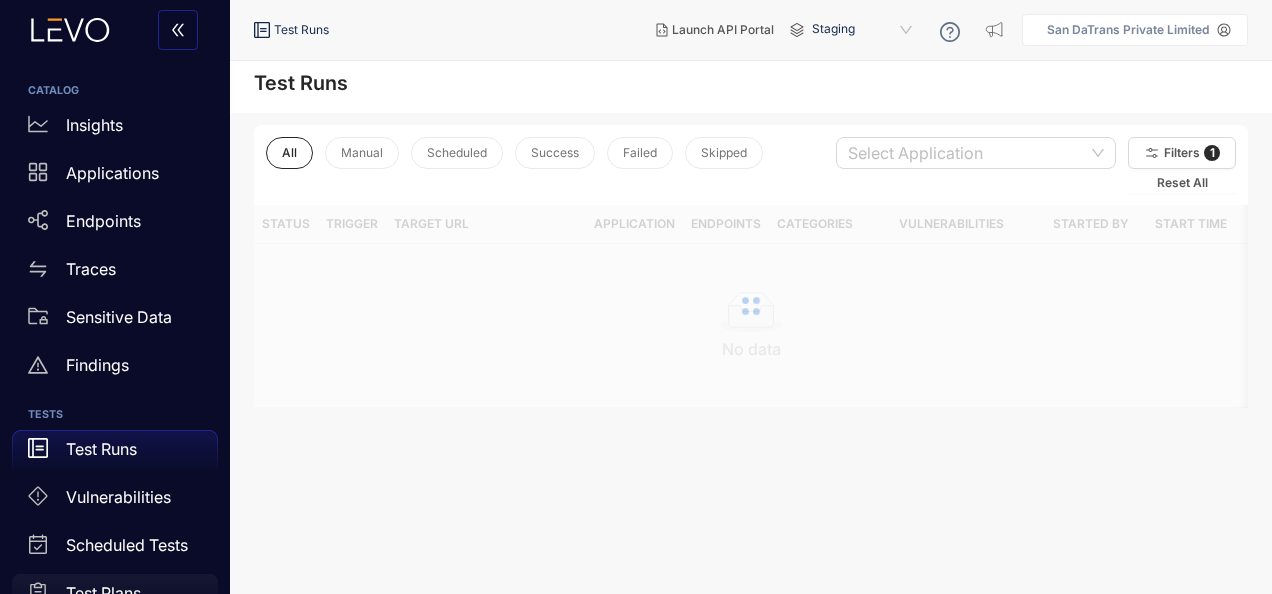 scroll, scrollTop: 0, scrollLeft: 0, axis: both 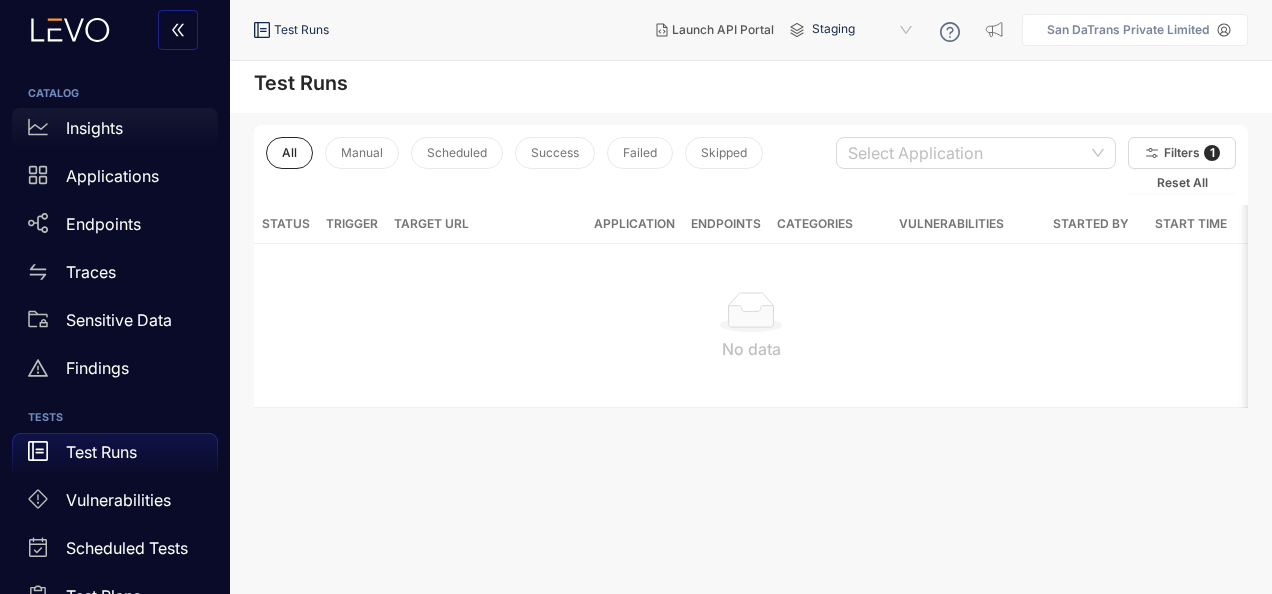 click on "Insights" at bounding box center (115, 128) 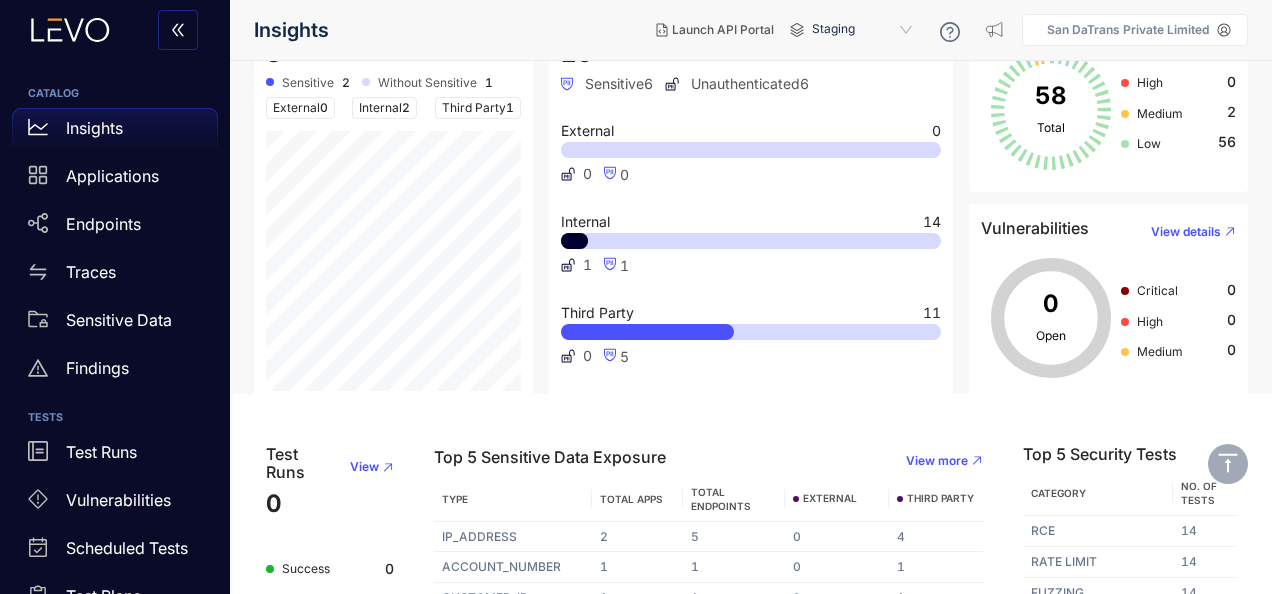 scroll, scrollTop: 292, scrollLeft: 0, axis: vertical 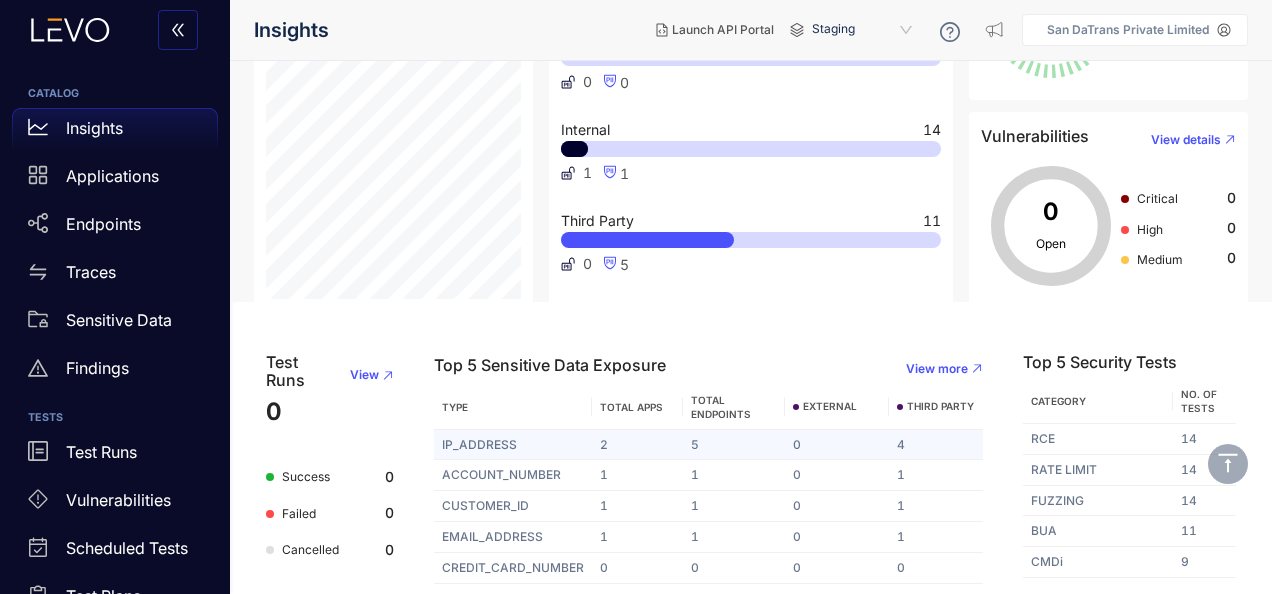 click on "2" at bounding box center (637, 445) 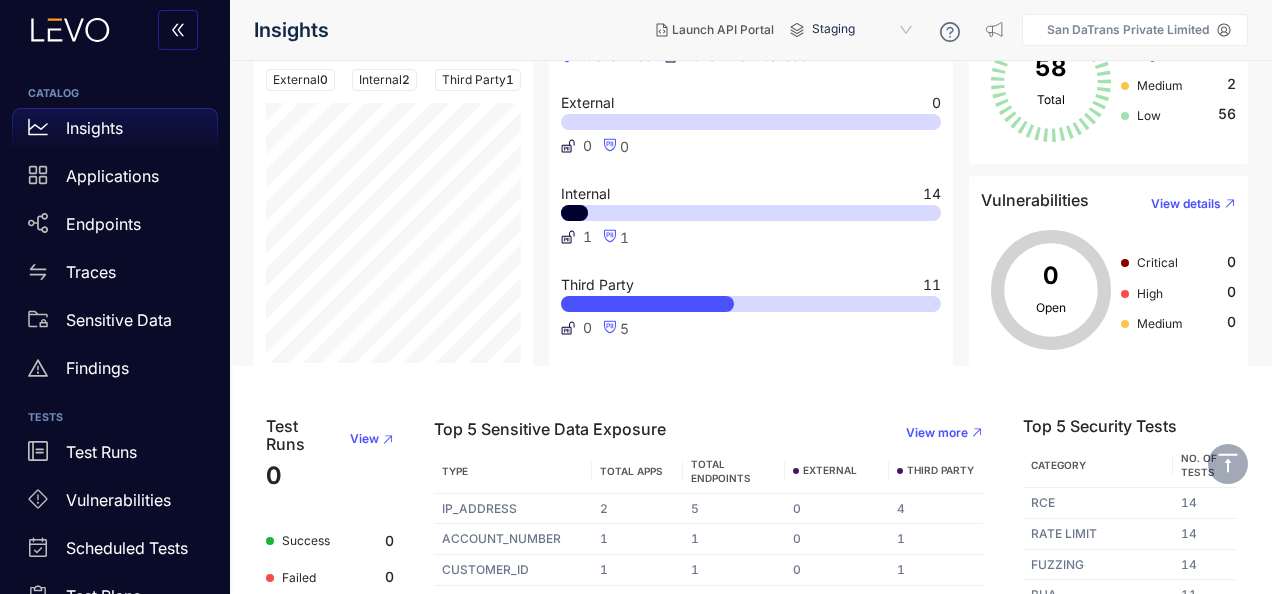 scroll, scrollTop: 292, scrollLeft: 0, axis: vertical 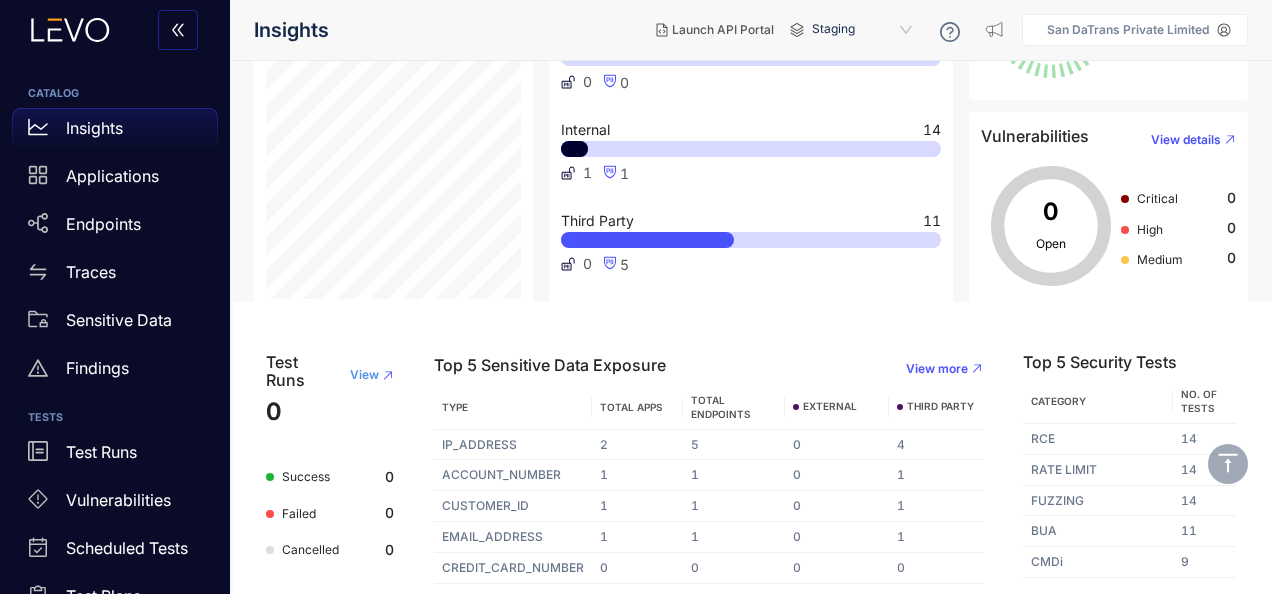 click on "View" at bounding box center (364, 375) 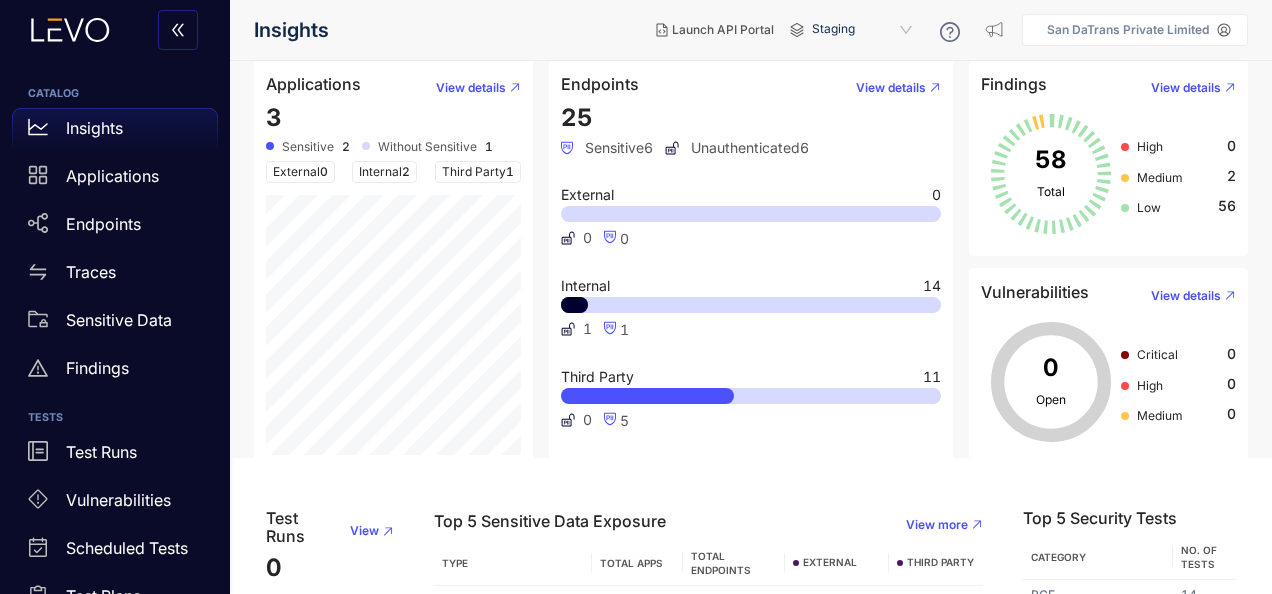 scroll, scrollTop: 292, scrollLeft: 0, axis: vertical 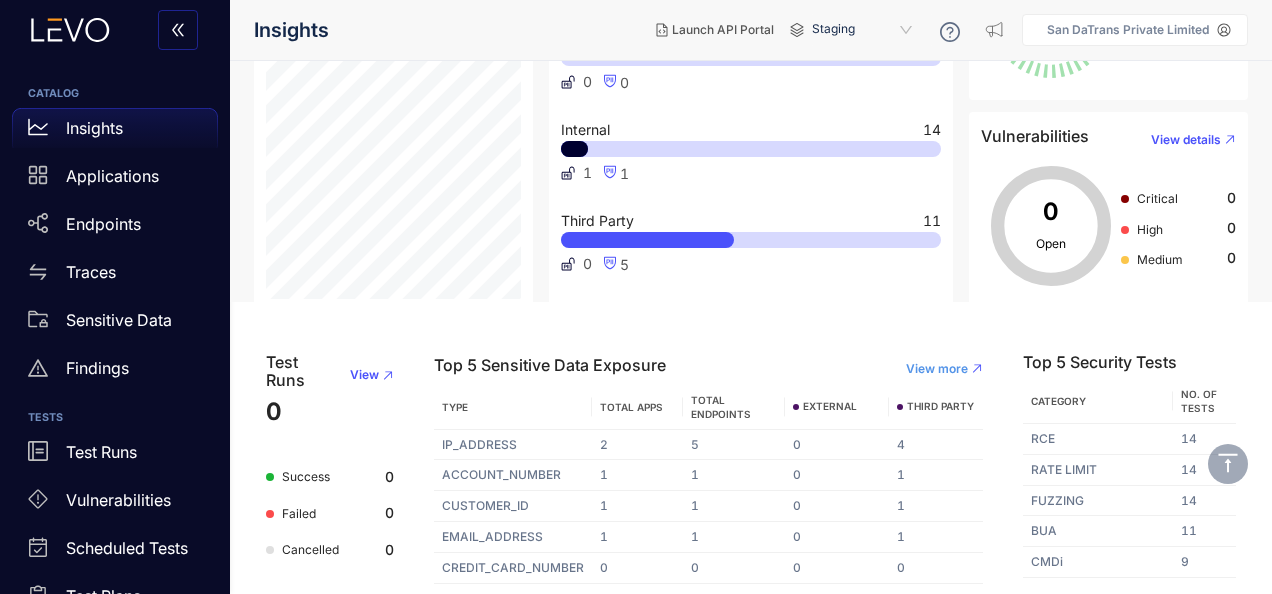 click on "View more" at bounding box center (936, 369) 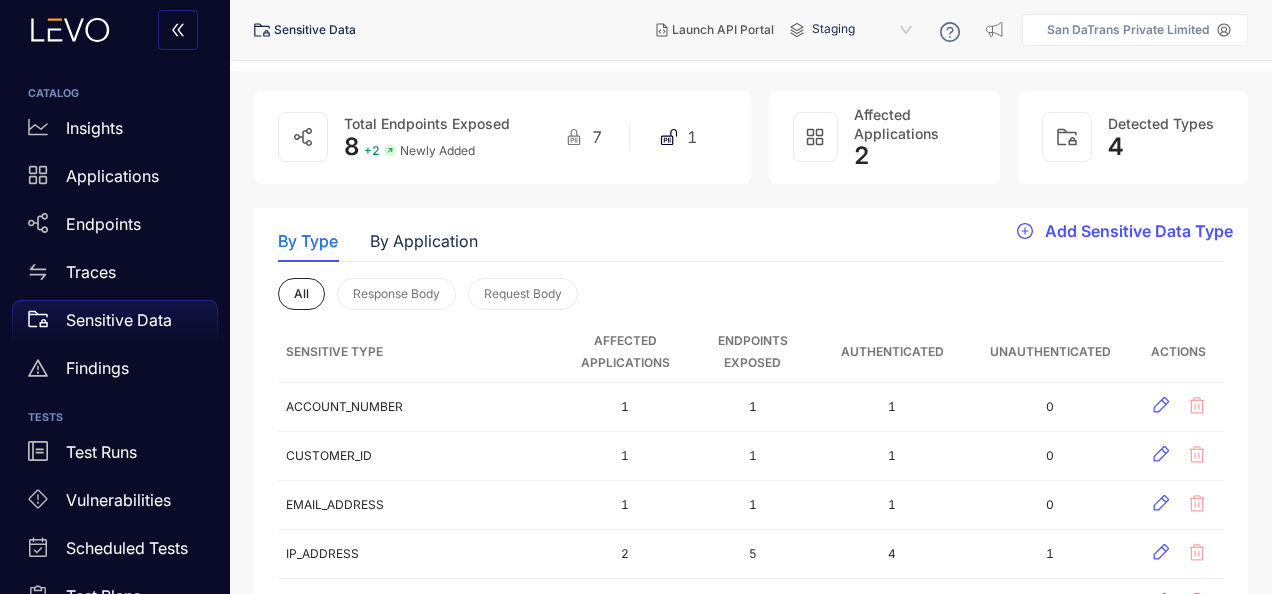 scroll, scrollTop: 0, scrollLeft: 0, axis: both 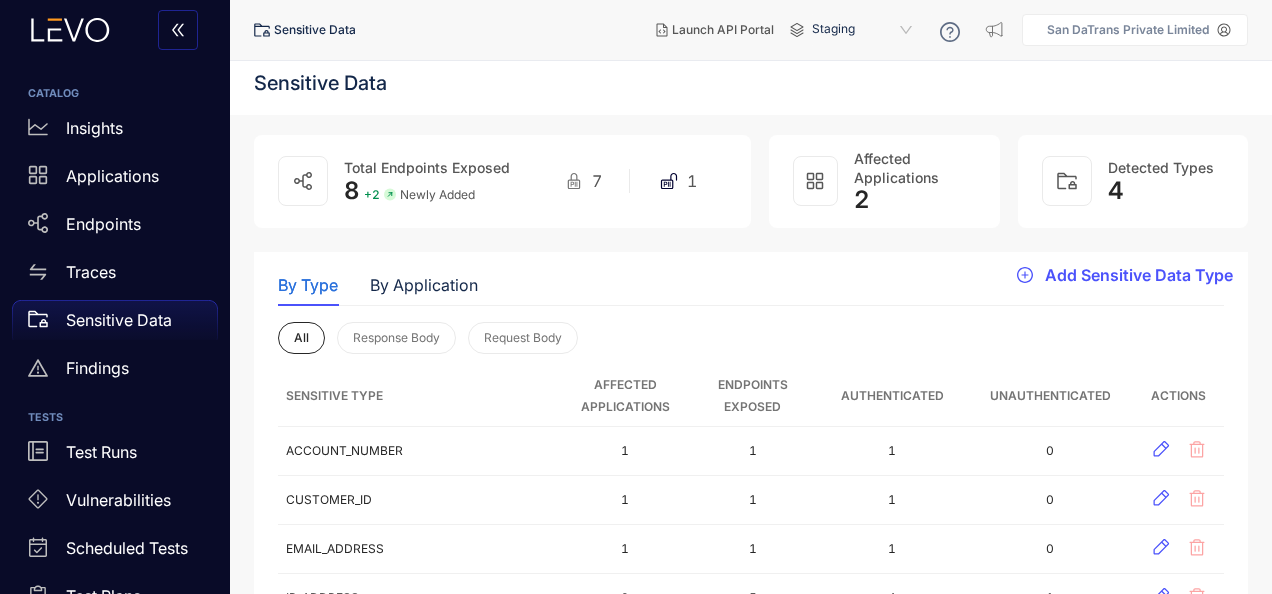click on "2" at bounding box center [915, 200] 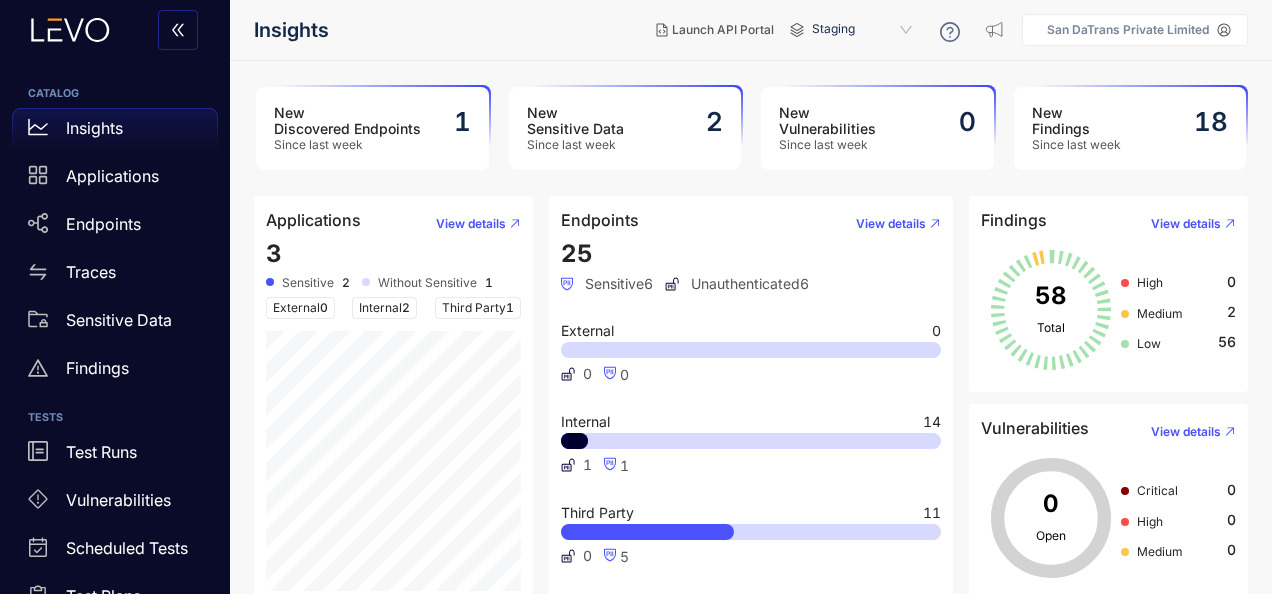 click on "New Sensitive Data Since last week 2" at bounding box center [625, 128] 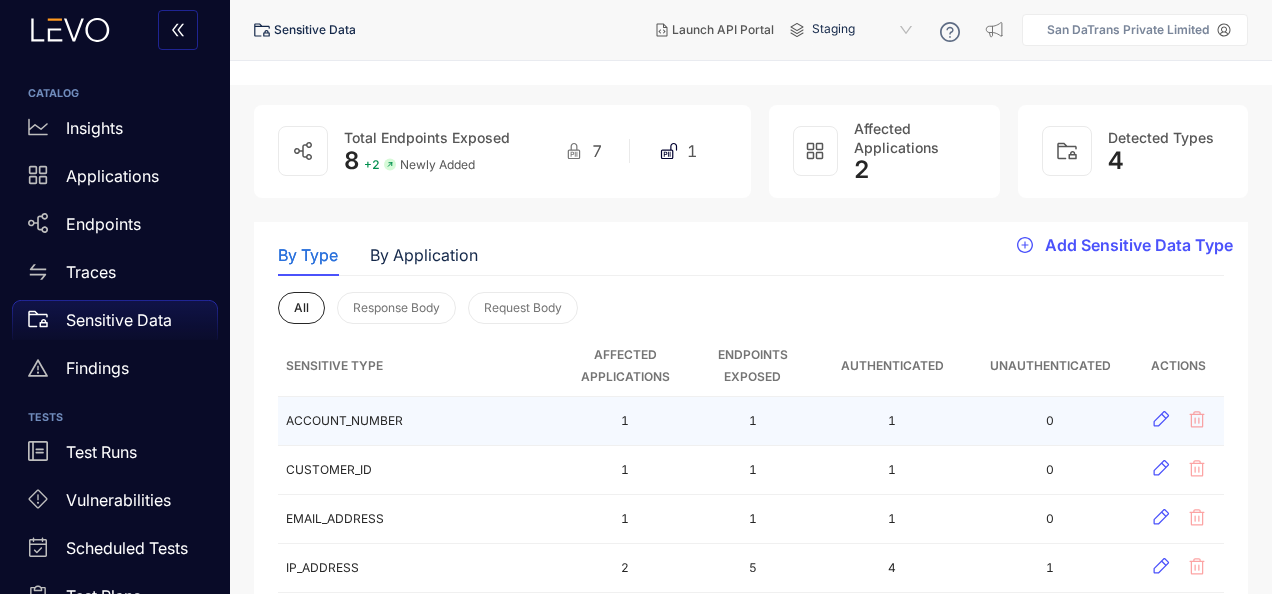 scroll, scrollTop: 0, scrollLeft: 0, axis: both 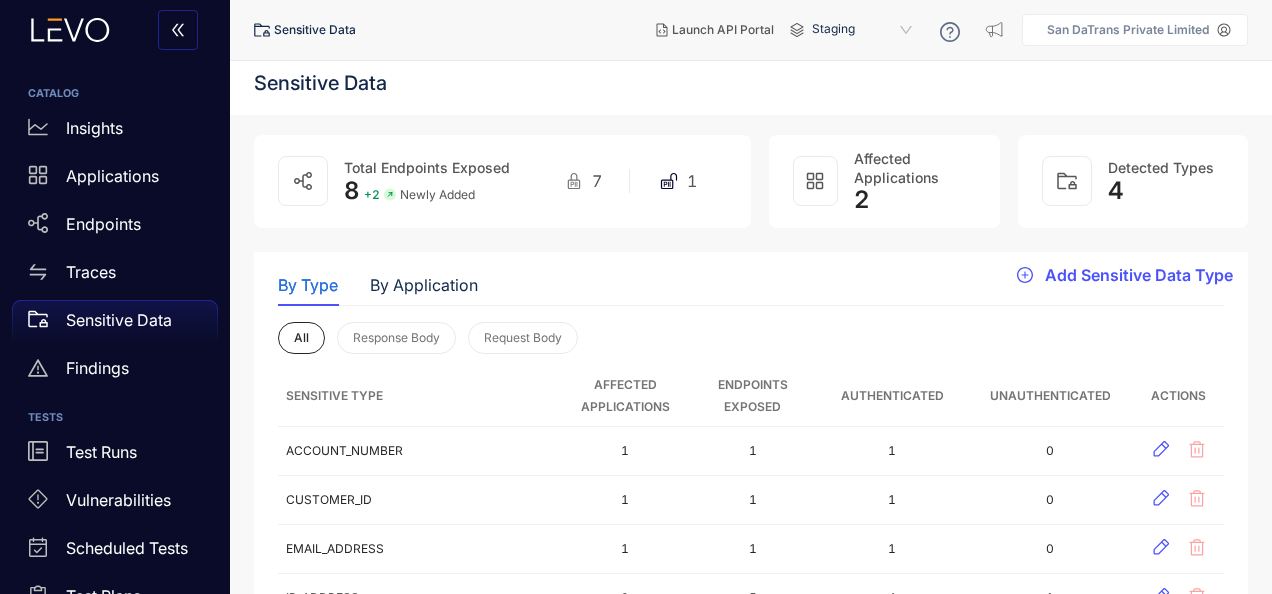 click on "Detected Types" at bounding box center (1161, 167) 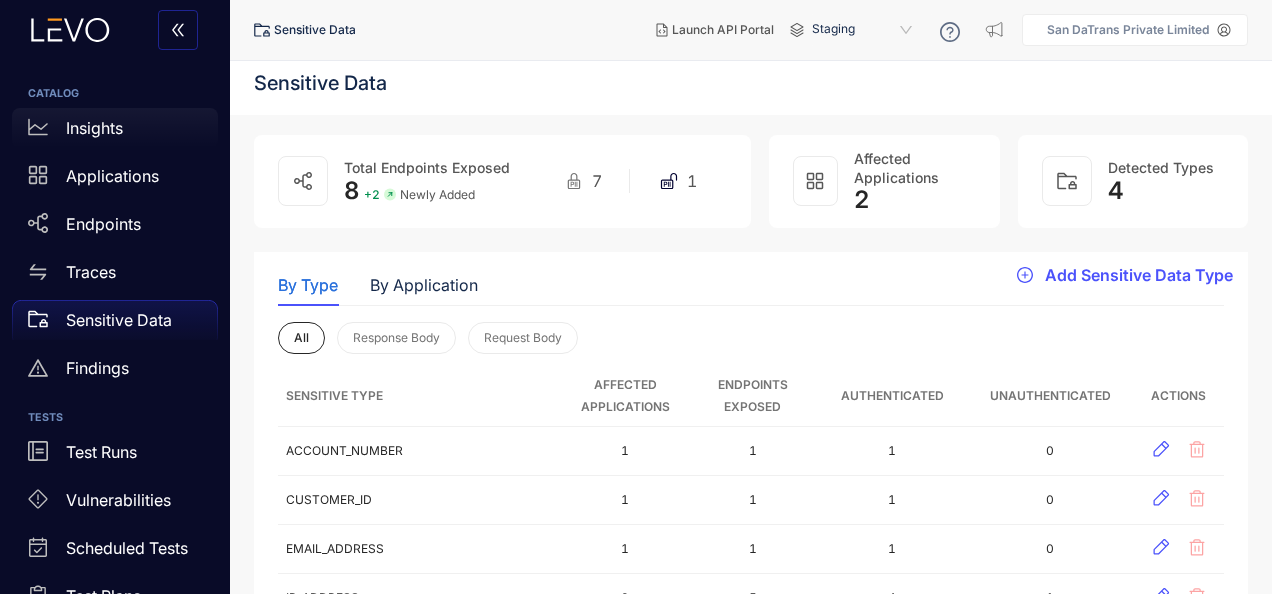 click on "Insights" at bounding box center [94, 128] 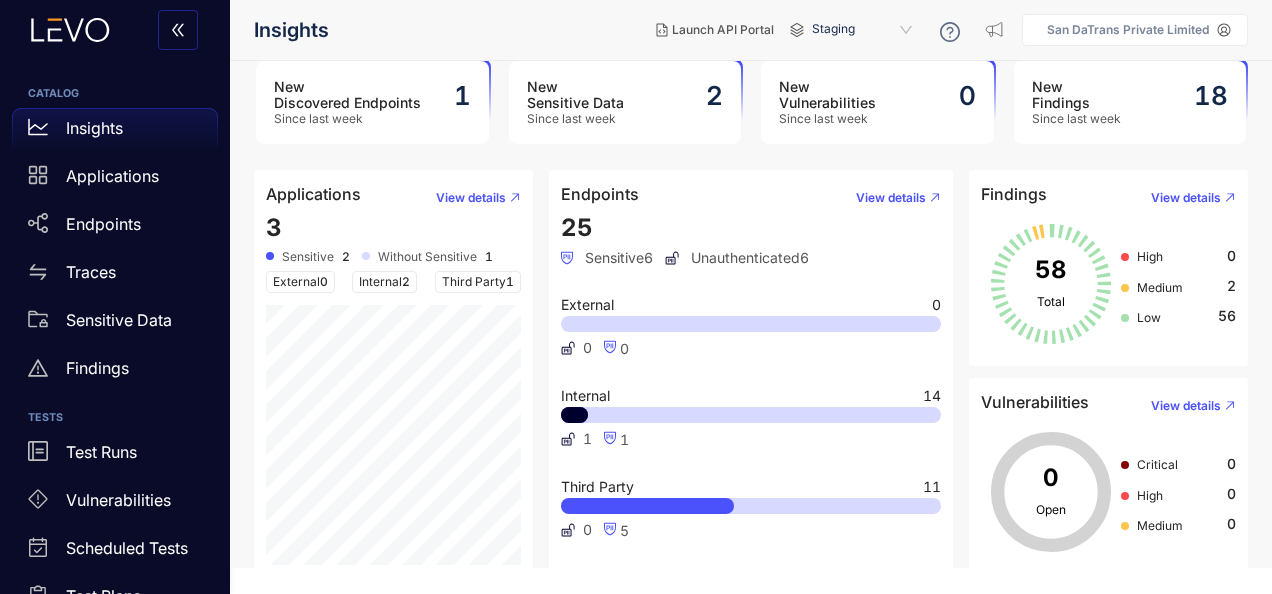 scroll, scrollTop: 0, scrollLeft: 0, axis: both 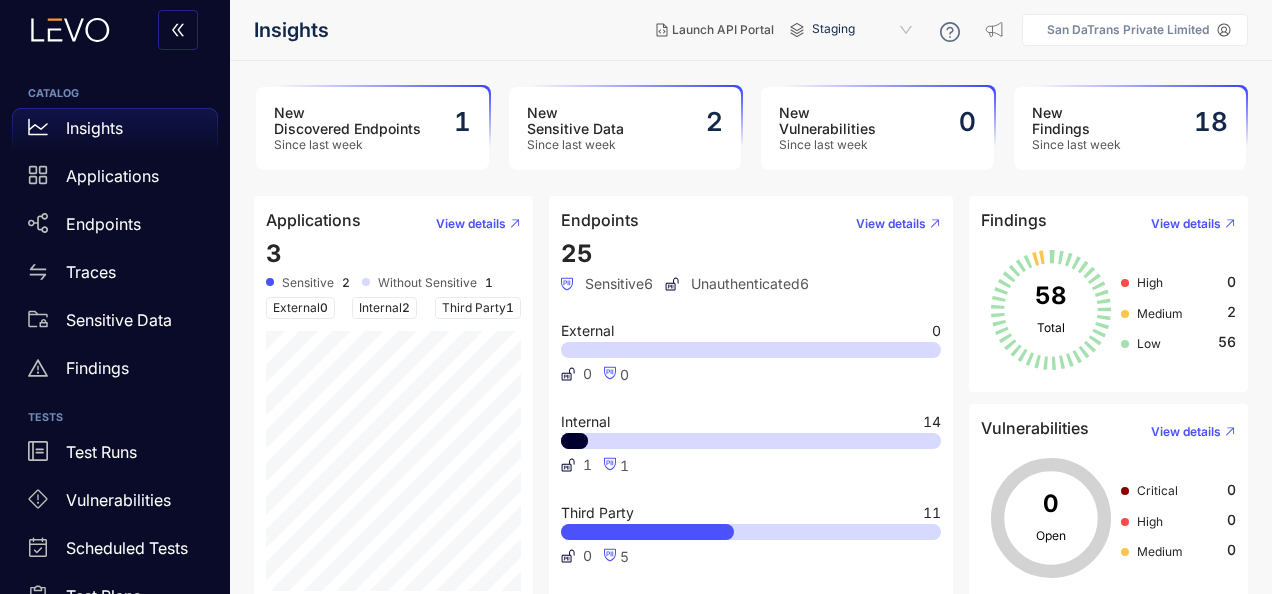 click 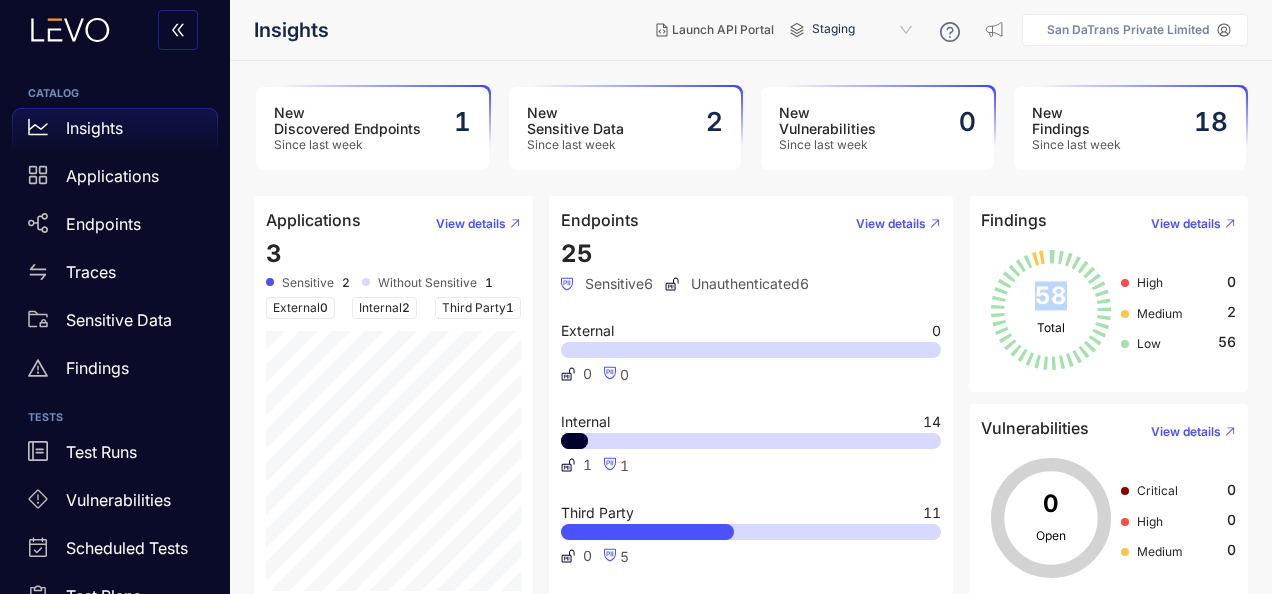 drag, startPoint x: 1037, startPoint y: 297, endPoint x: 1076, endPoint y: 374, distance: 86.313385 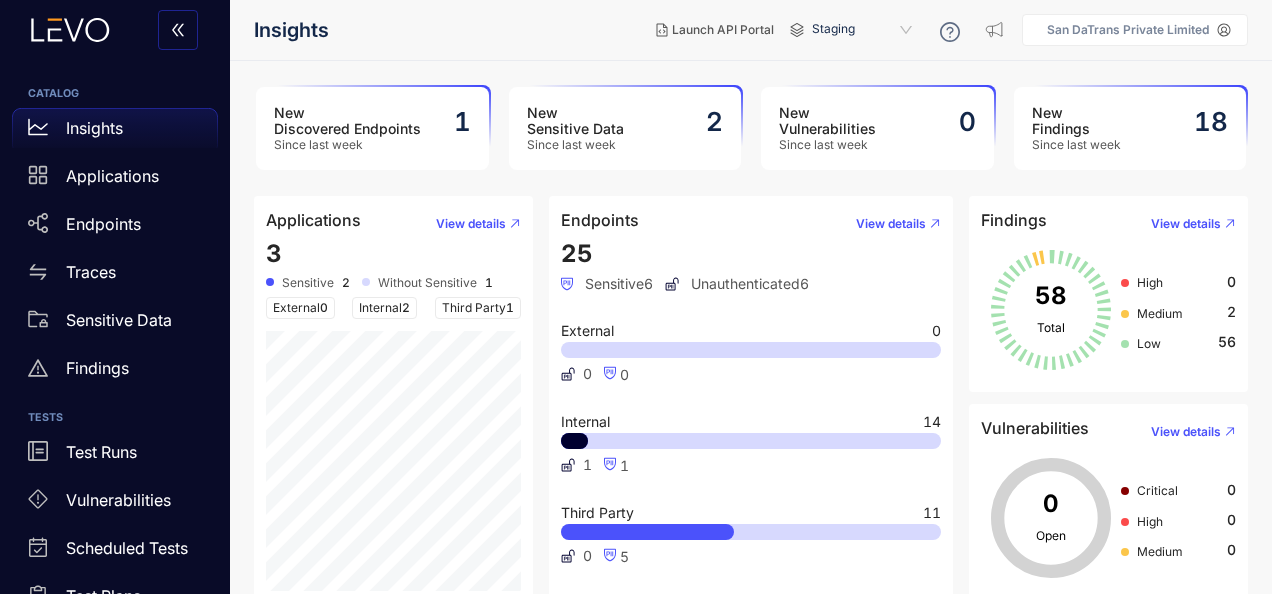 drag, startPoint x: 1076, startPoint y: 374, endPoint x: 1041, endPoint y: 317, distance: 66.88796 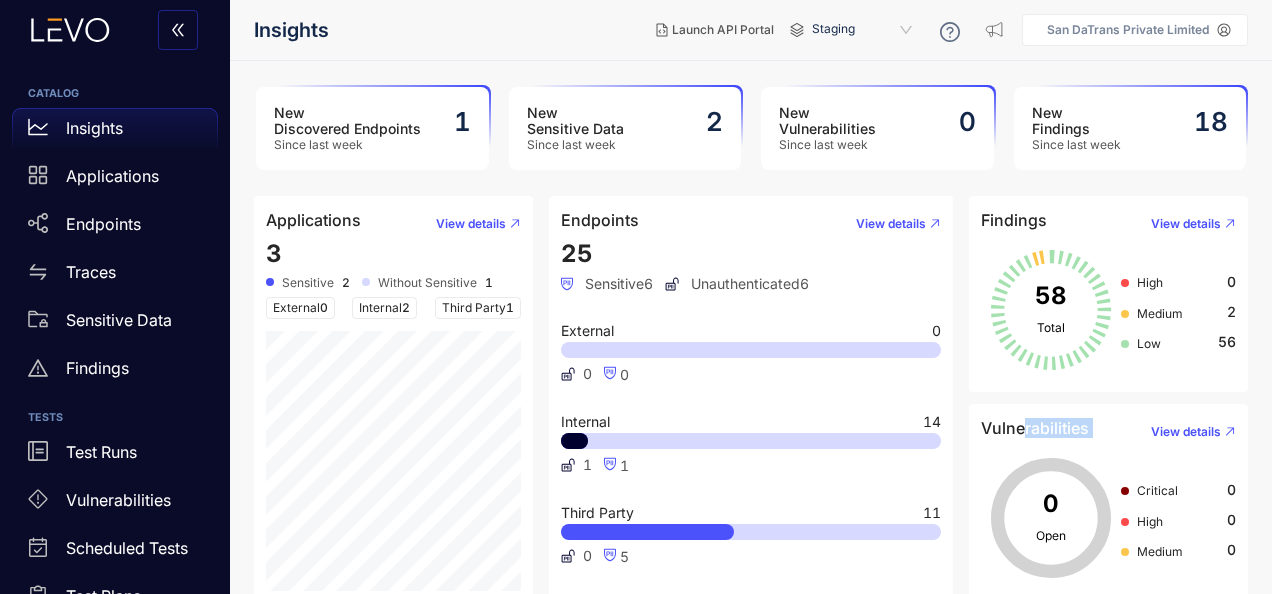 click on "Vulnerabilities View details  0   Open Critical 0 High 0 Medium 0" at bounding box center (1108, 502) 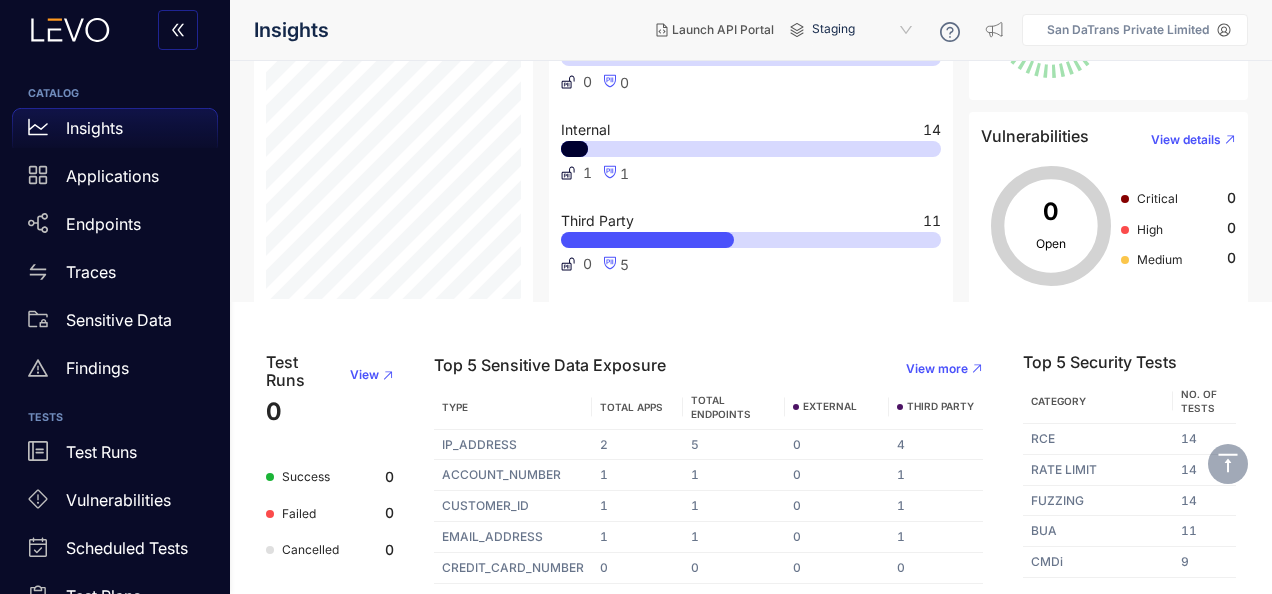 scroll, scrollTop: 0, scrollLeft: 0, axis: both 